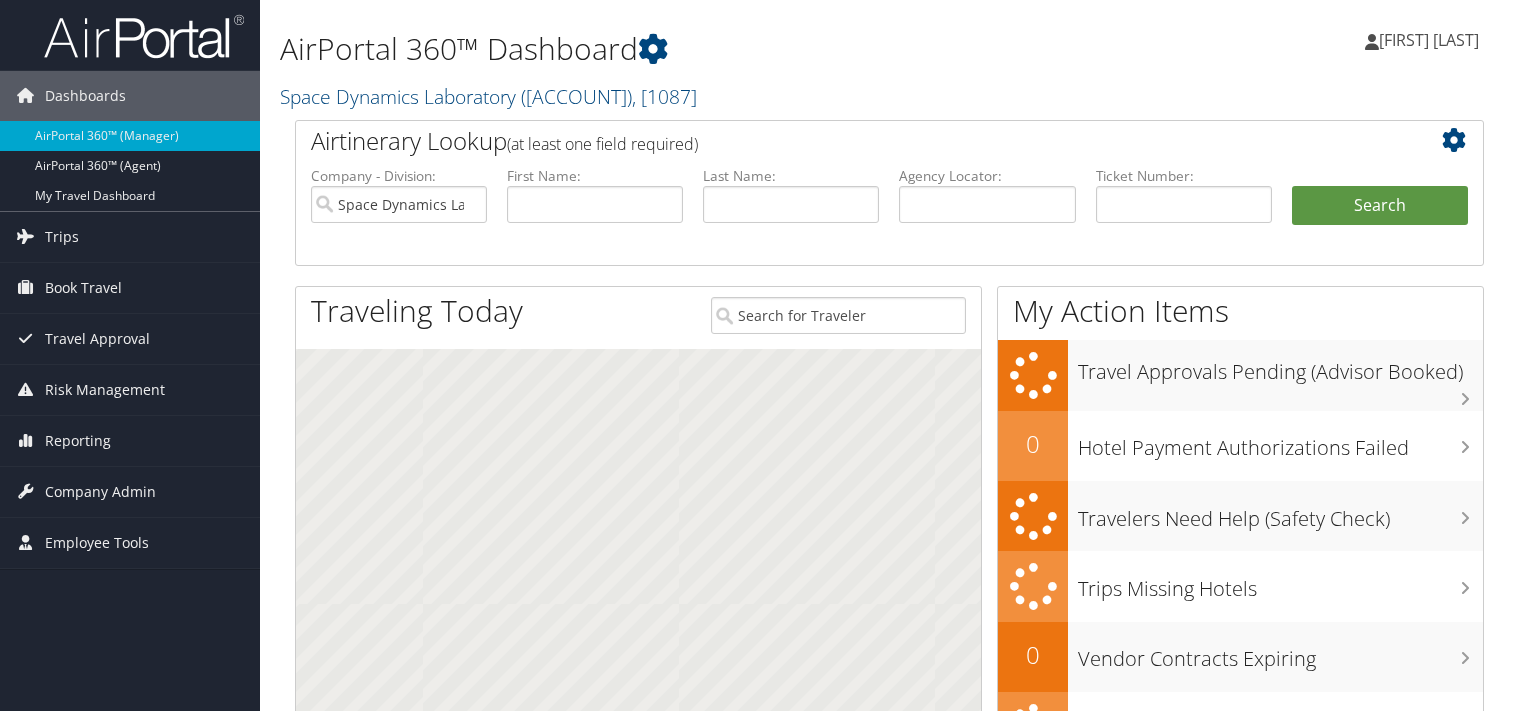 scroll, scrollTop: 0, scrollLeft: 0, axis: both 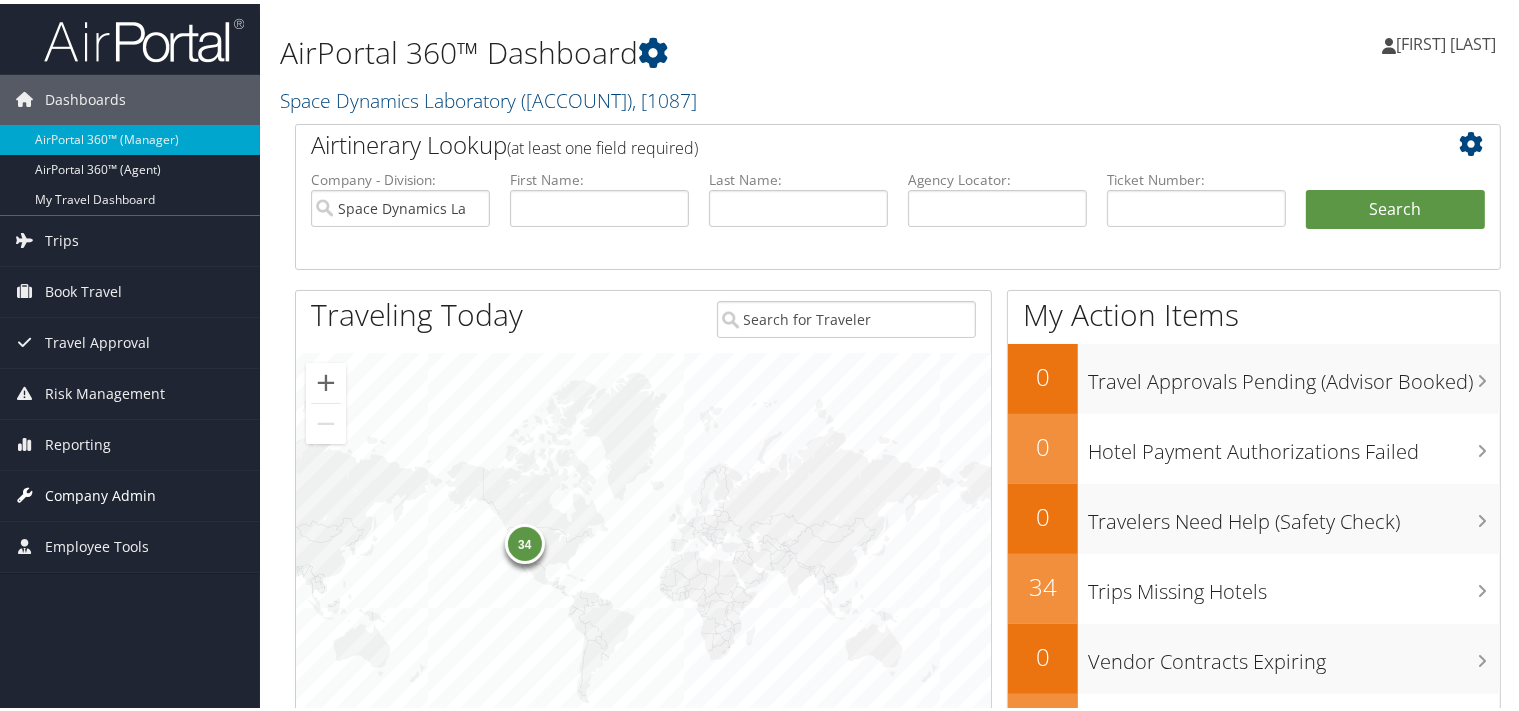click on "Company Admin" at bounding box center (100, 492) 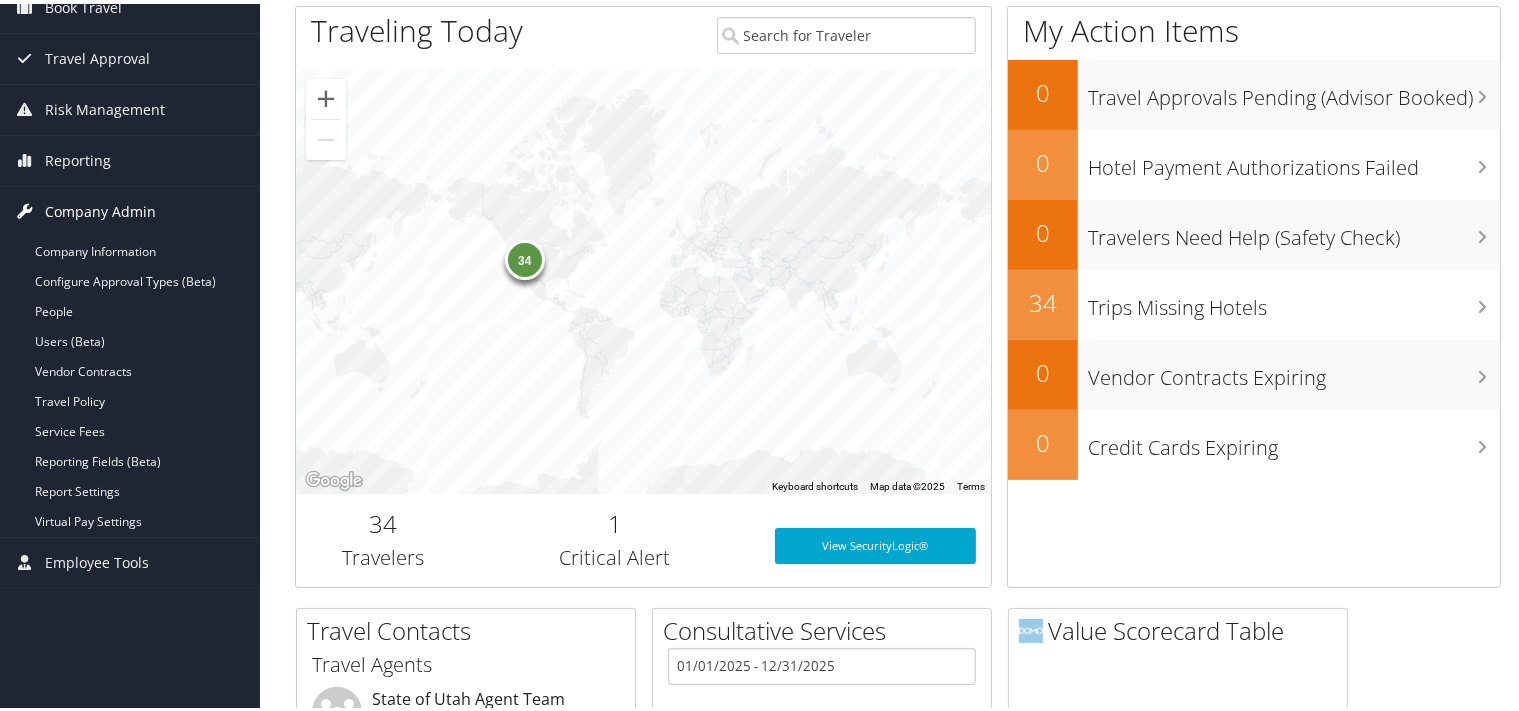 scroll, scrollTop: 316, scrollLeft: 0, axis: vertical 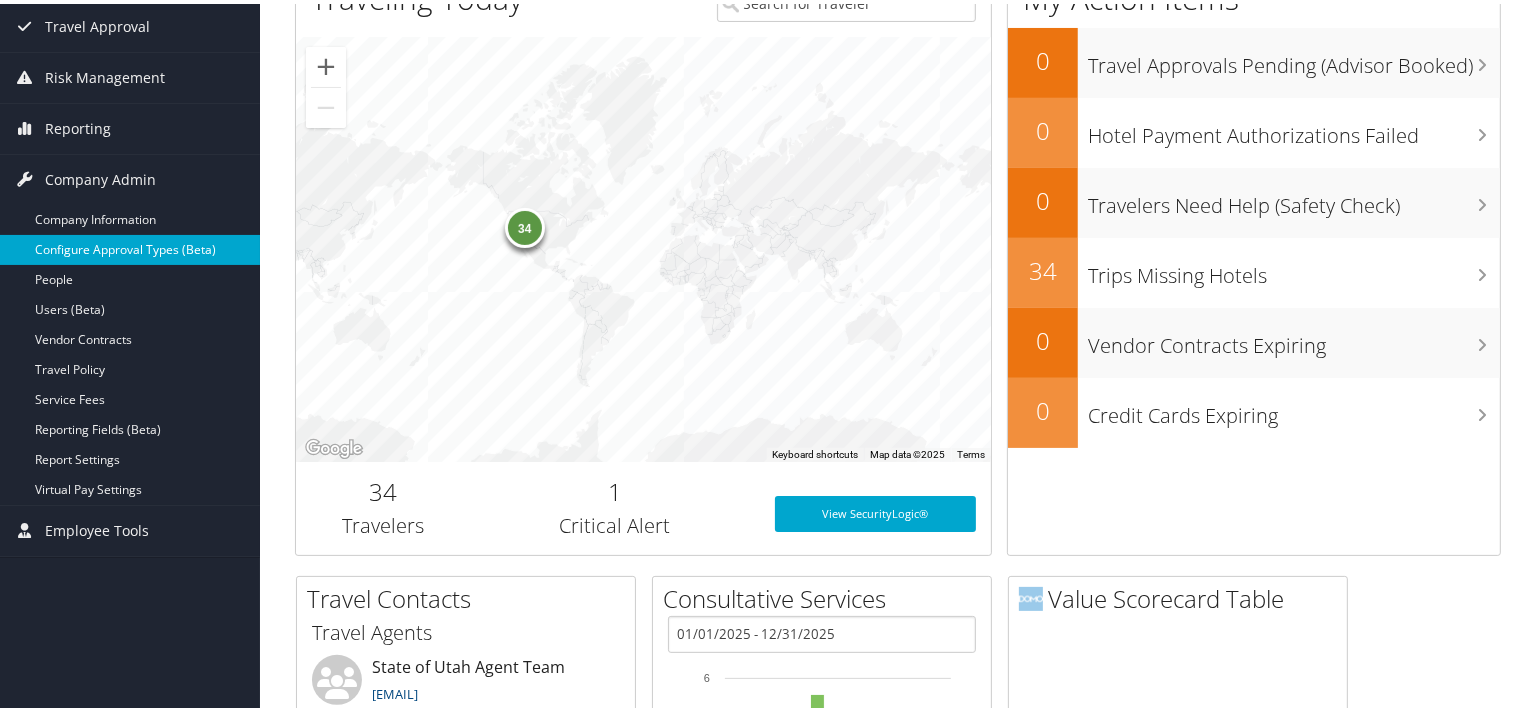 click on "Configure Approval Types (Beta)" at bounding box center (130, 246) 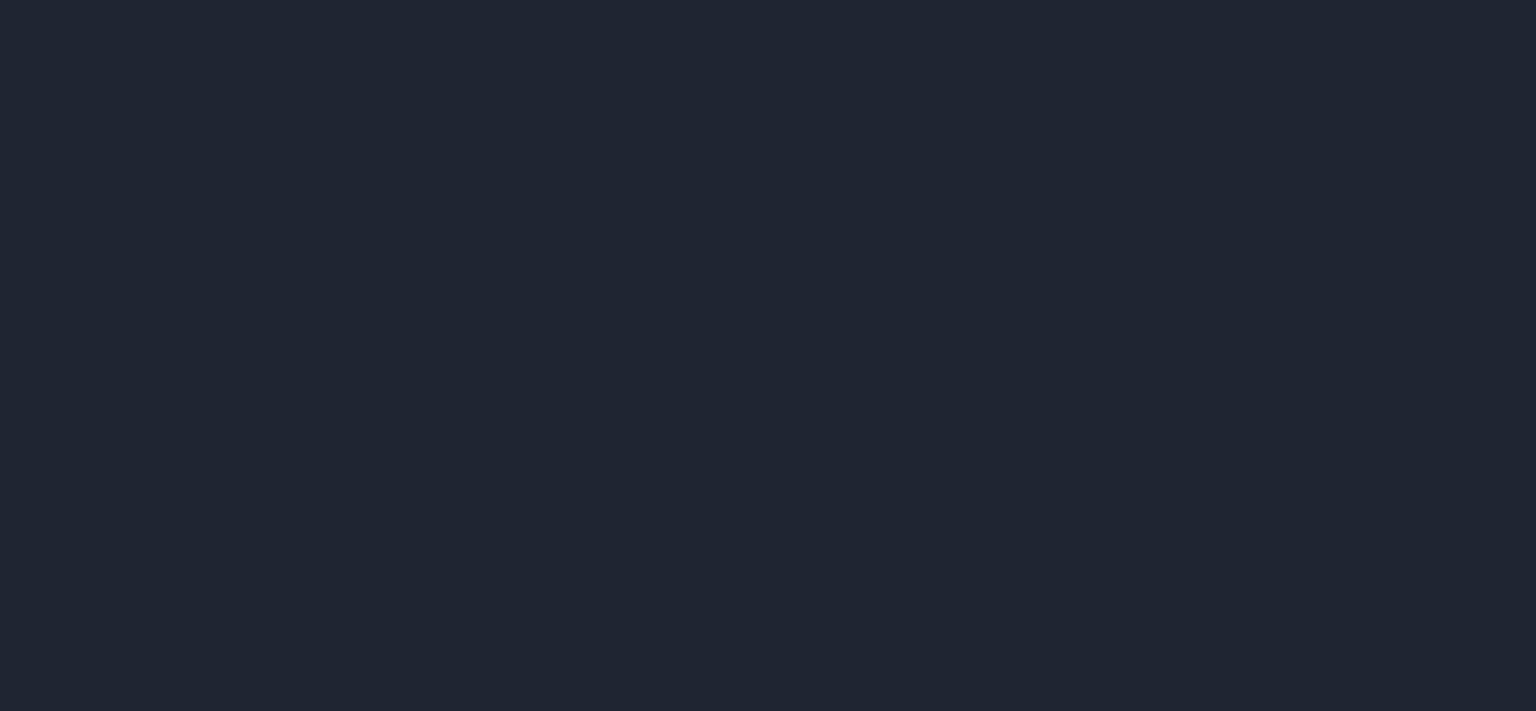scroll, scrollTop: 0, scrollLeft: 0, axis: both 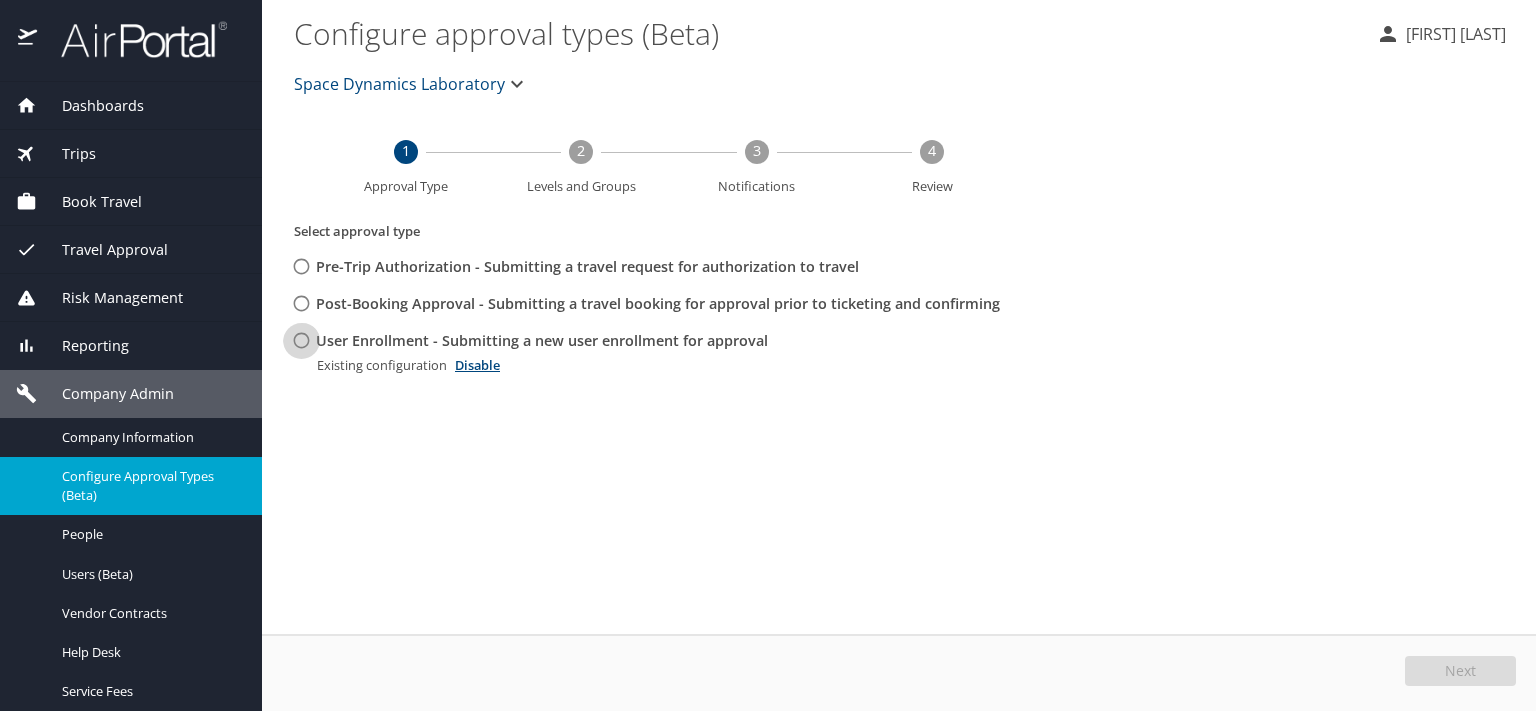 click on "User Enrollment - Submitting a new user enrollment for approval" at bounding box center [301, 340] 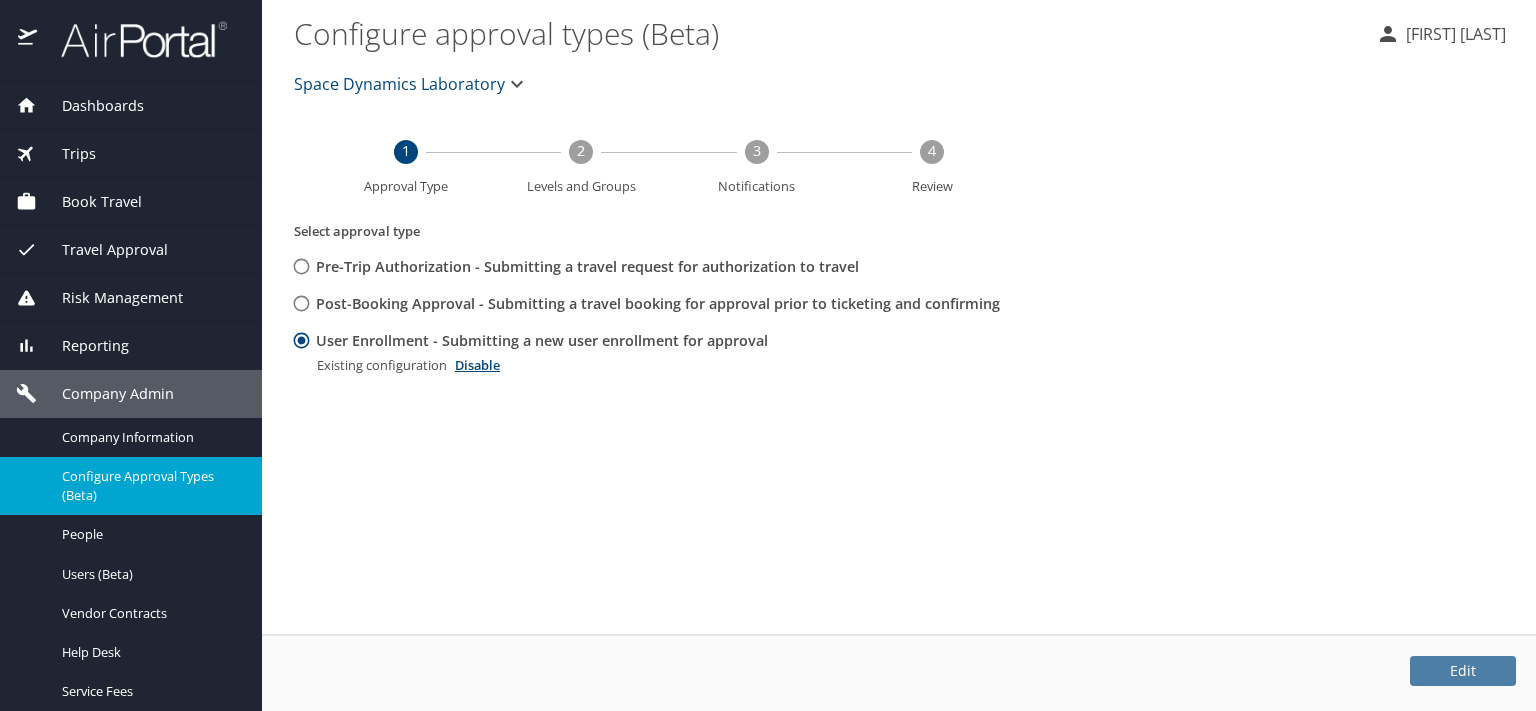 click on "Edit" at bounding box center [1463, 671] 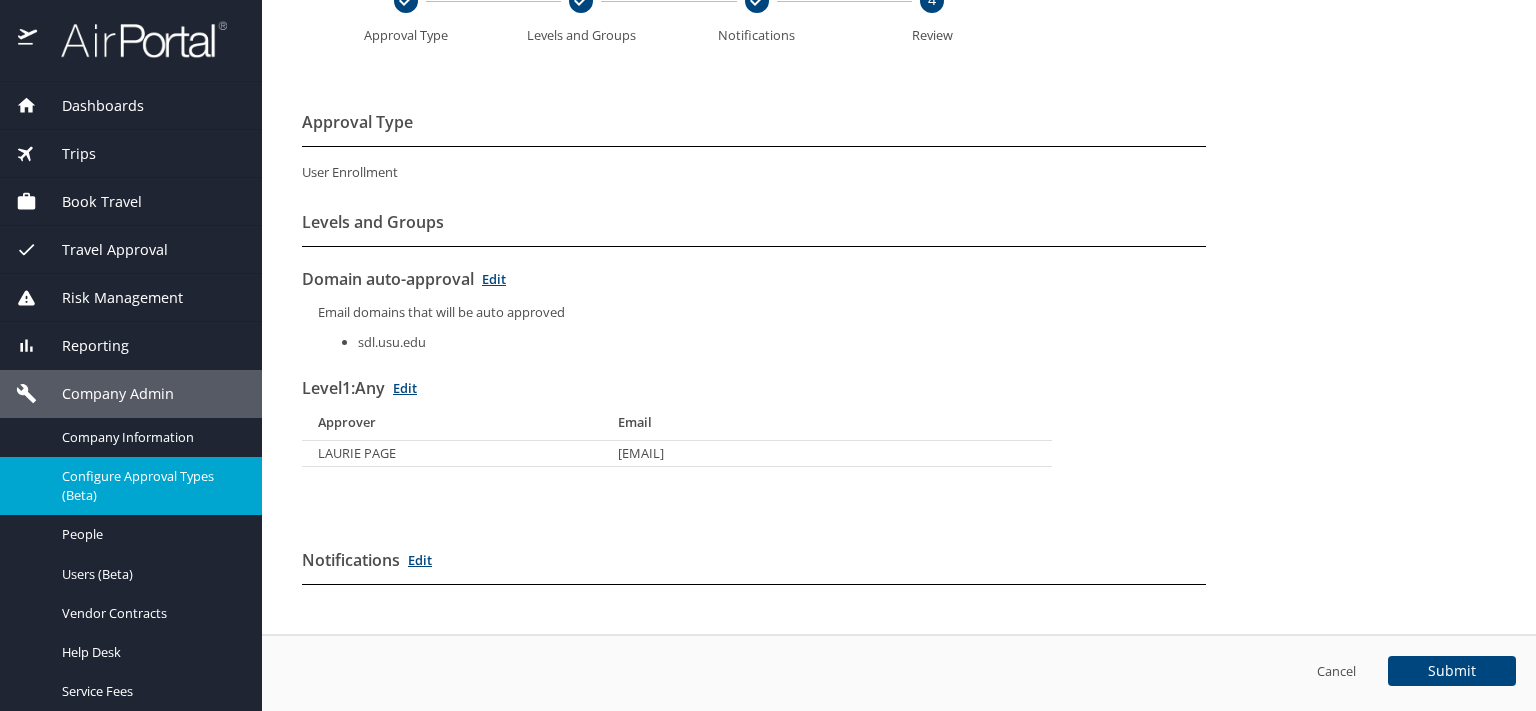 scroll, scrollTop: 158, scrollLeft: 0, axis: vertical 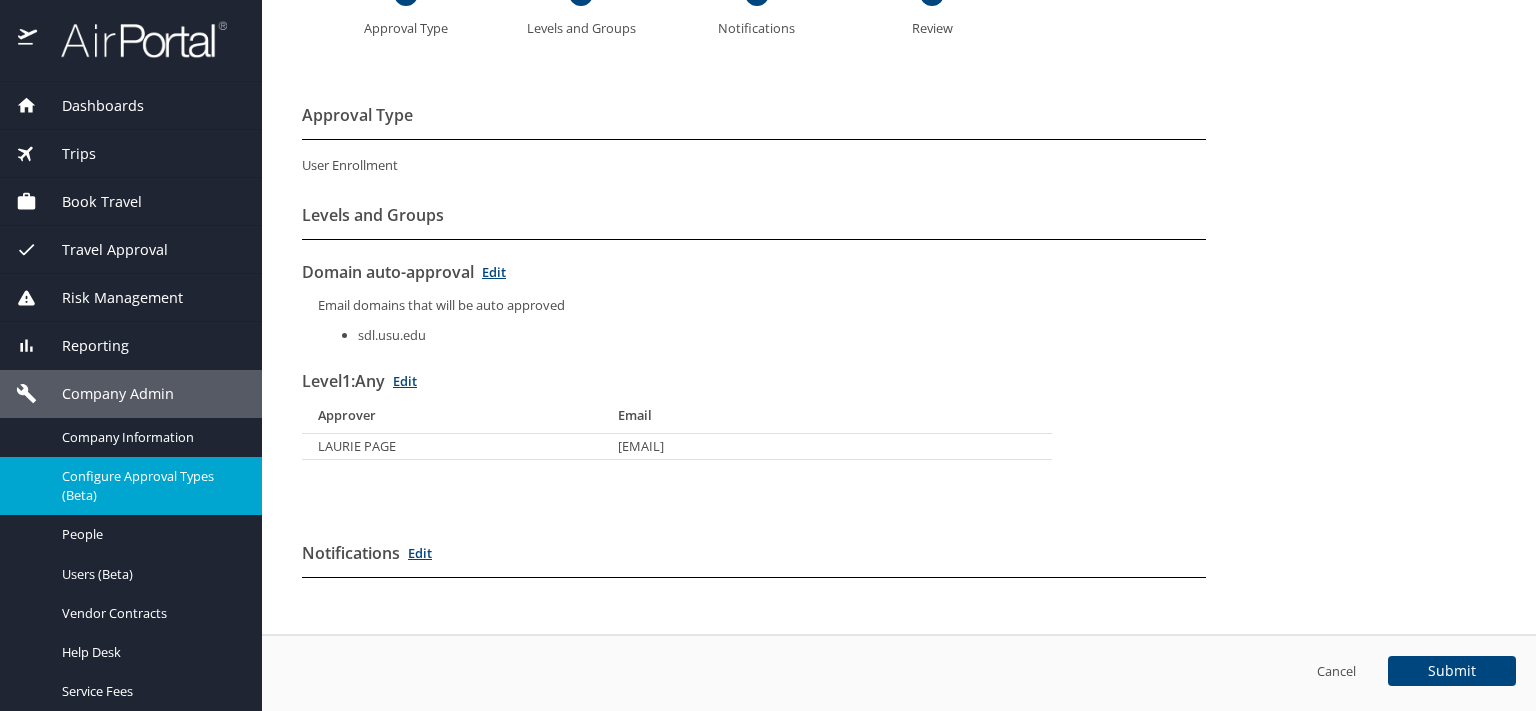 click on "Company Admin" at bounding box center (105, 394) 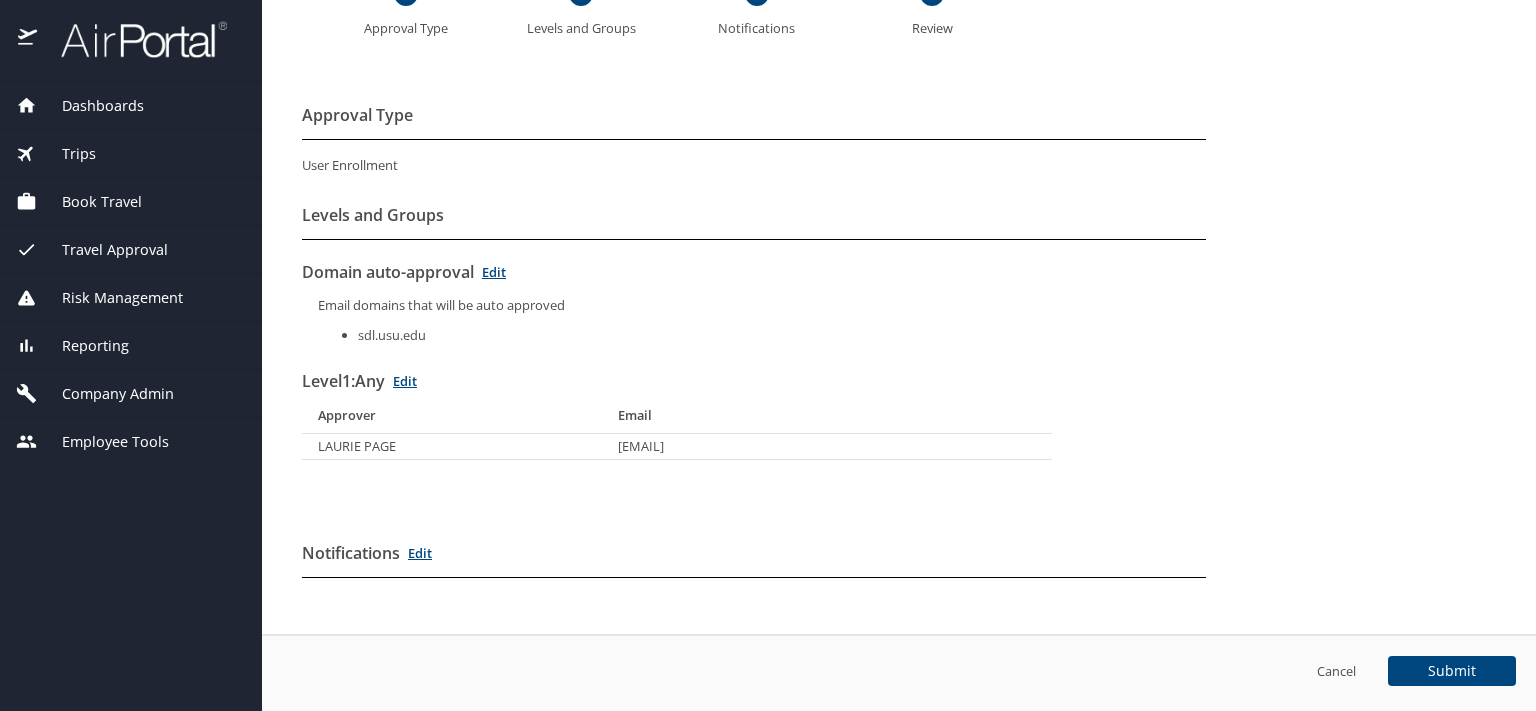 click on "Company Admin" at bounding box center [105, 394] 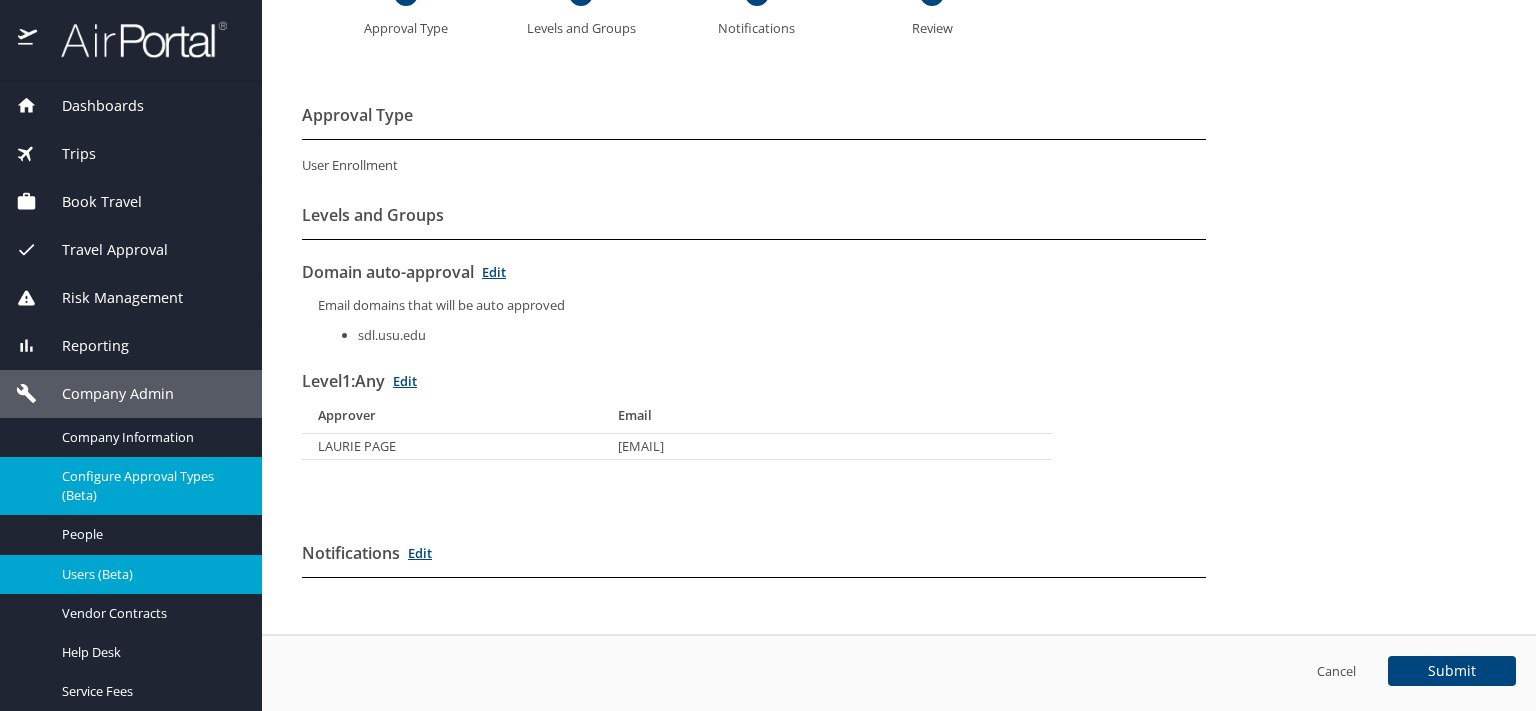 click on "Users (Beta)" at bounding box center [150, 574] 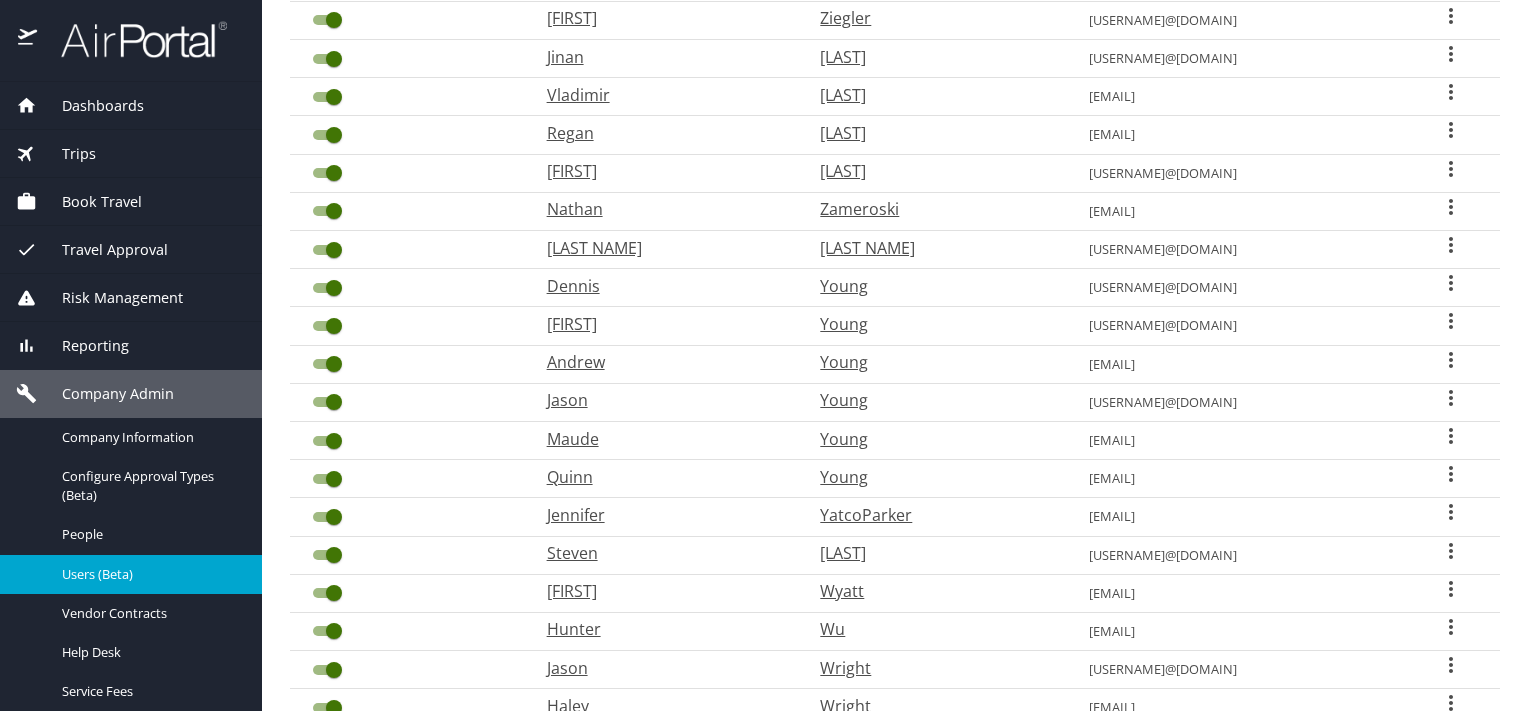 scroll, scrollTop: 626, scrollLeft: 0, axis: vertical 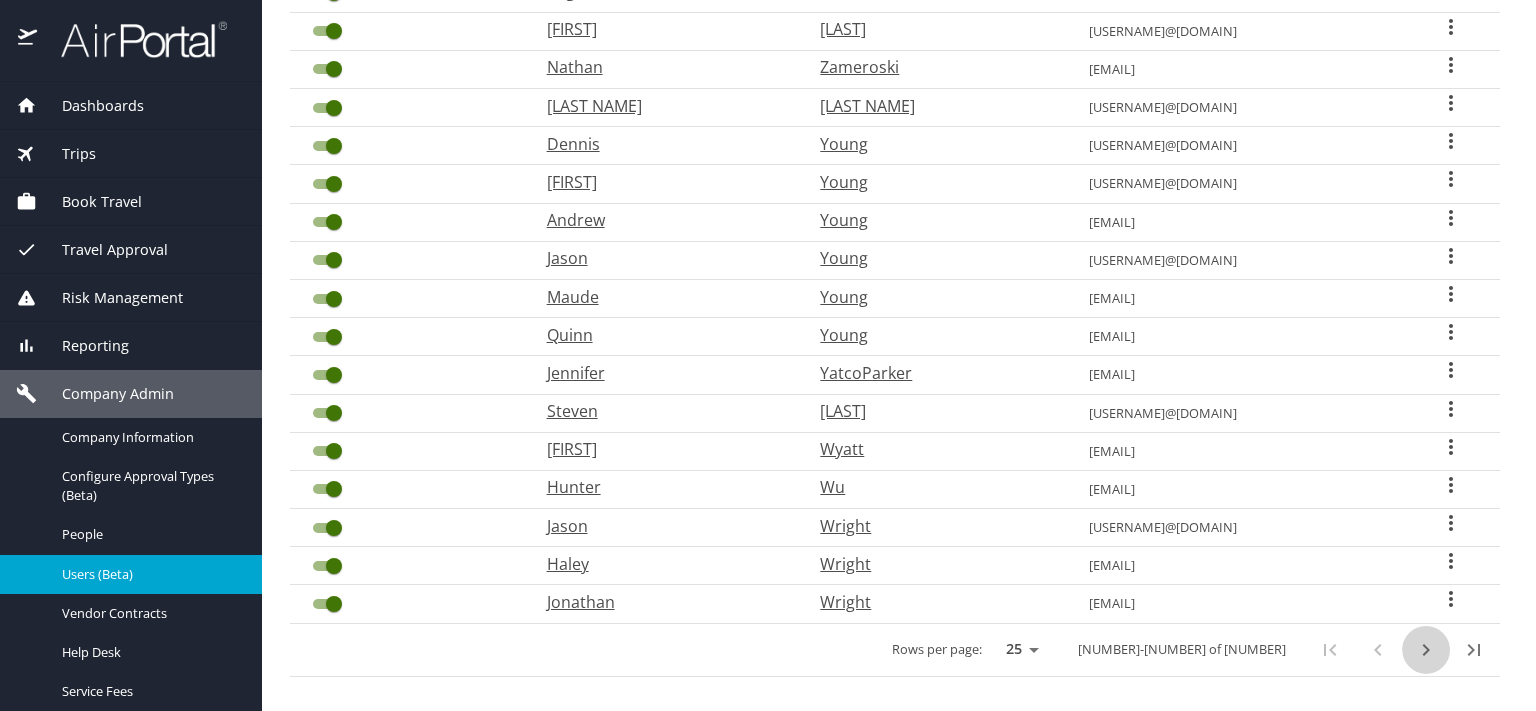click 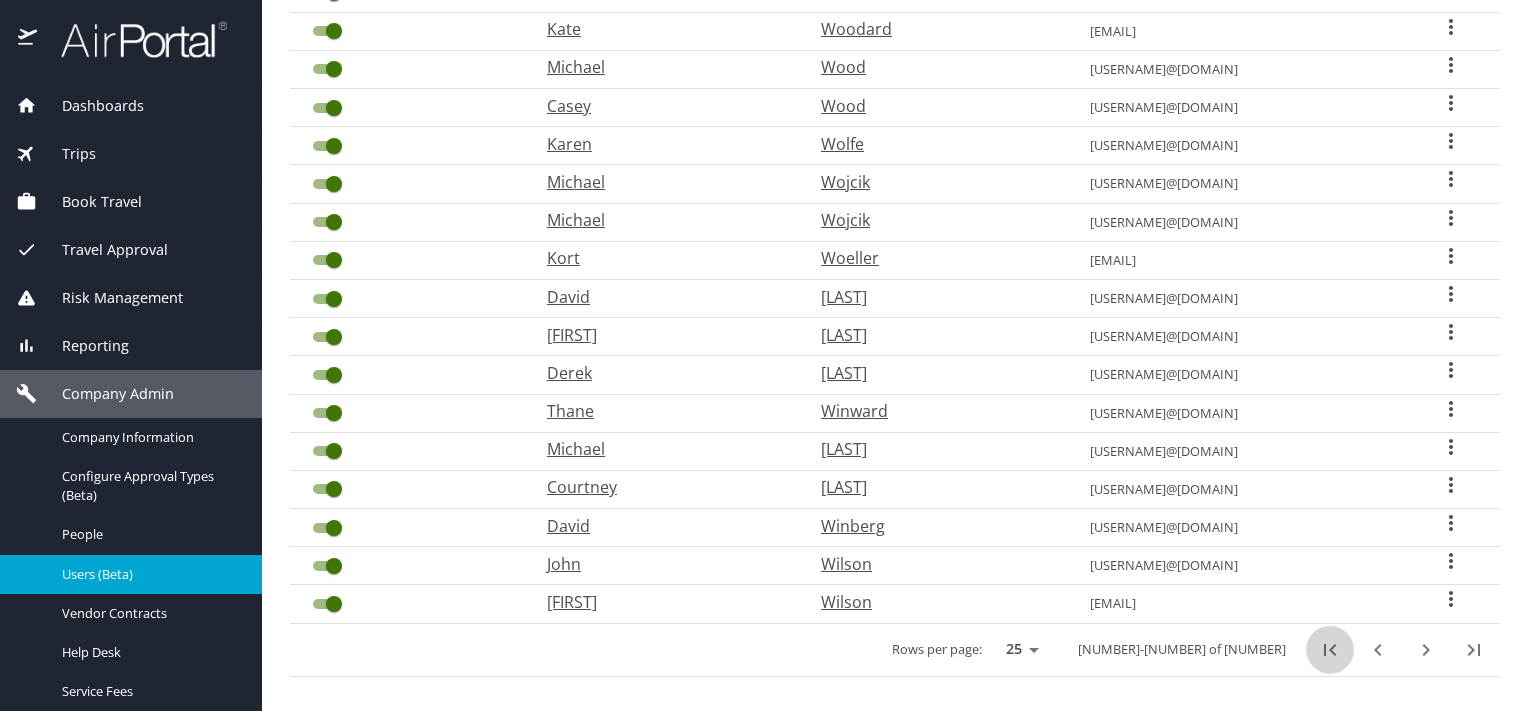 click 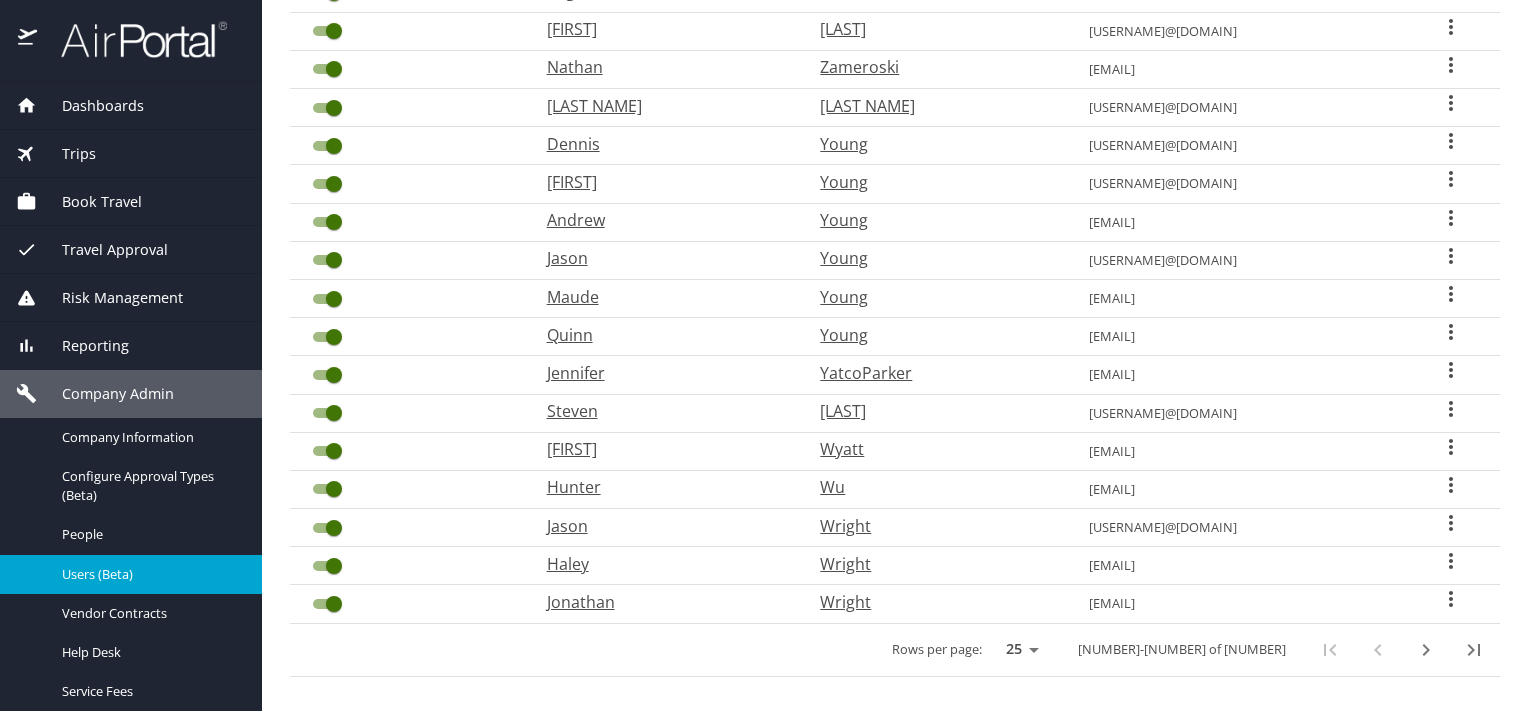 click 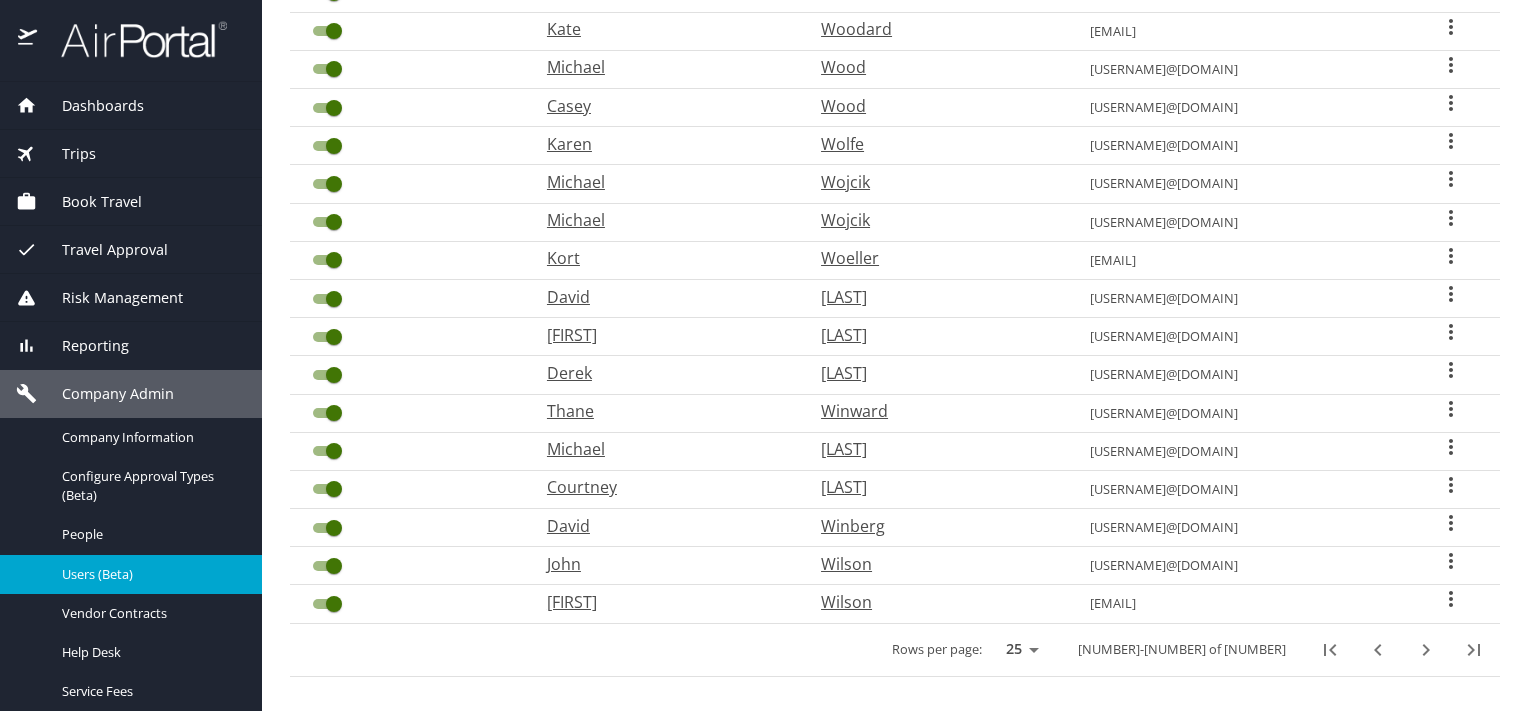 click 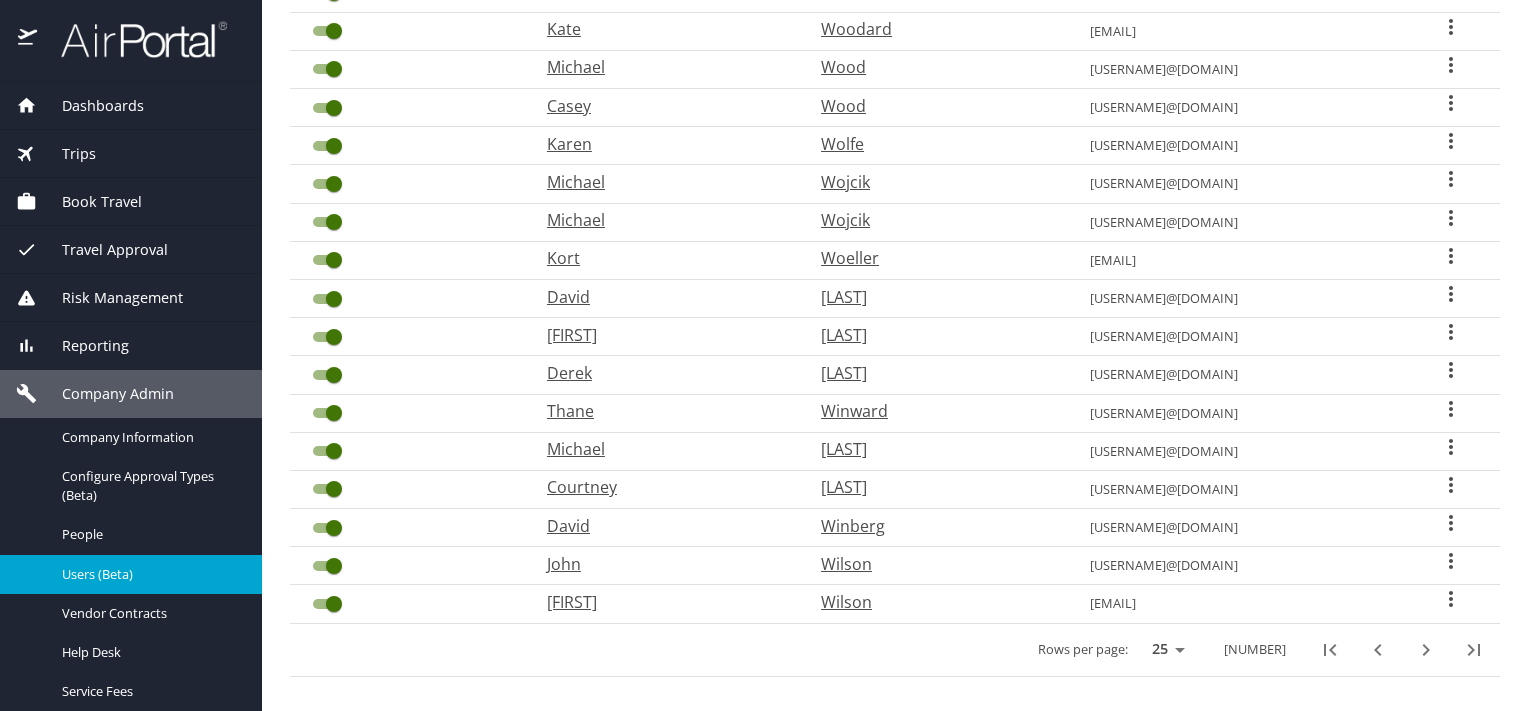 checkbox on "true" 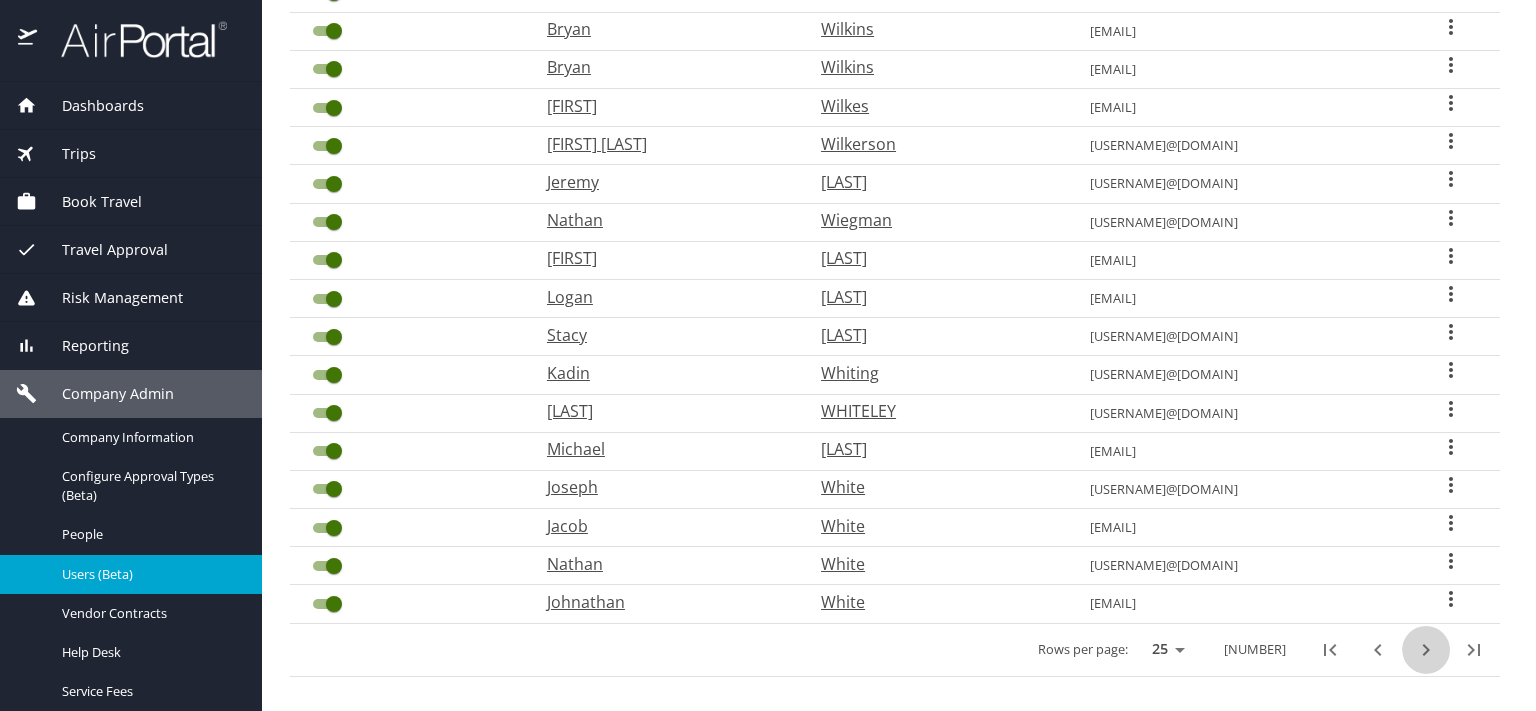 click 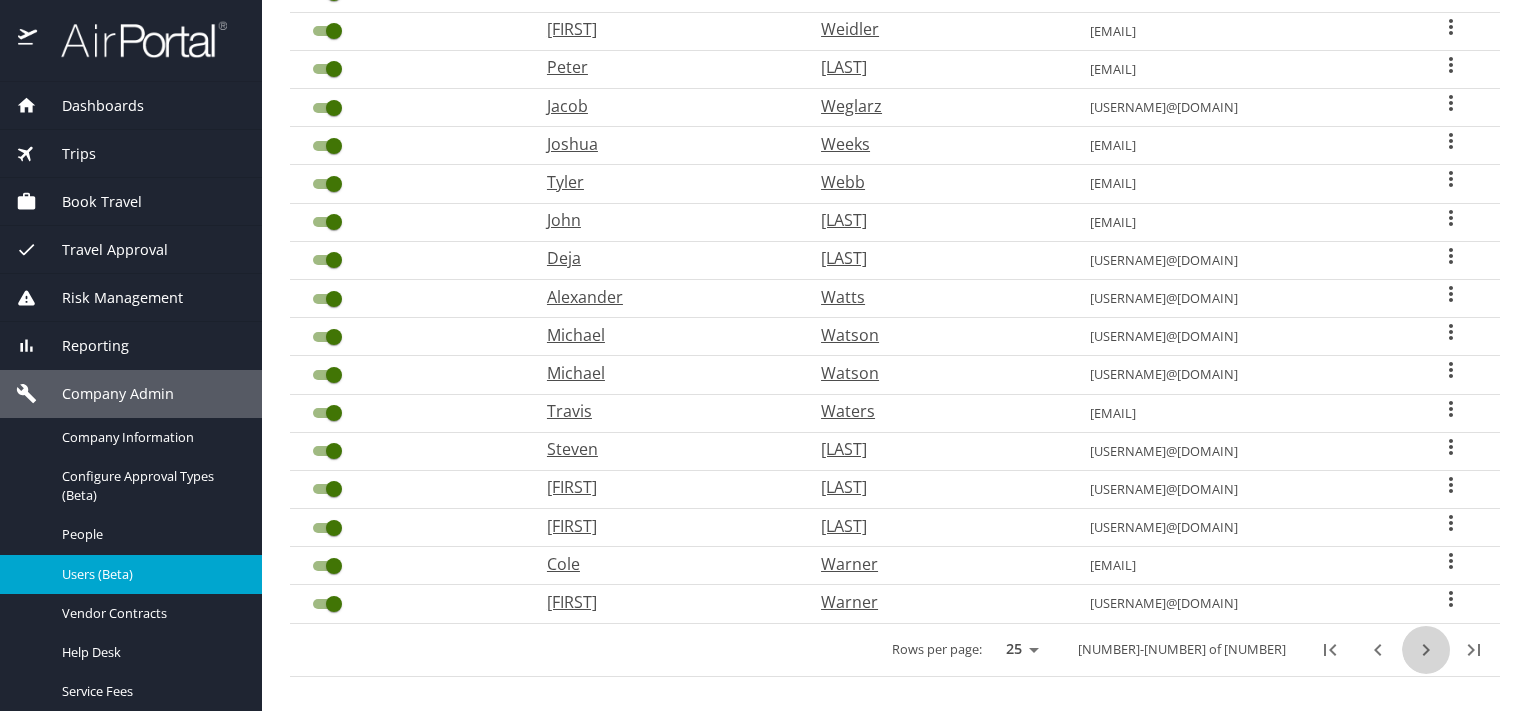 click 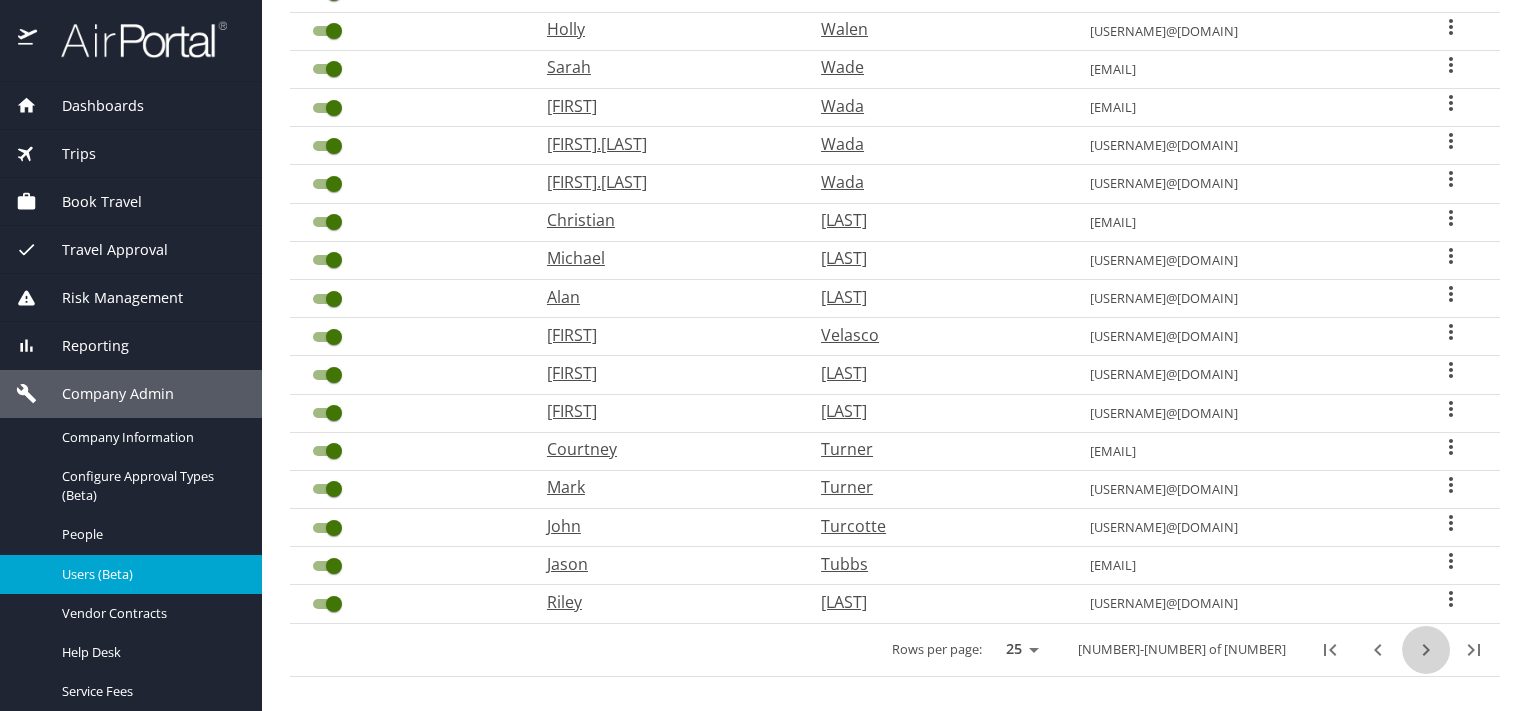 click 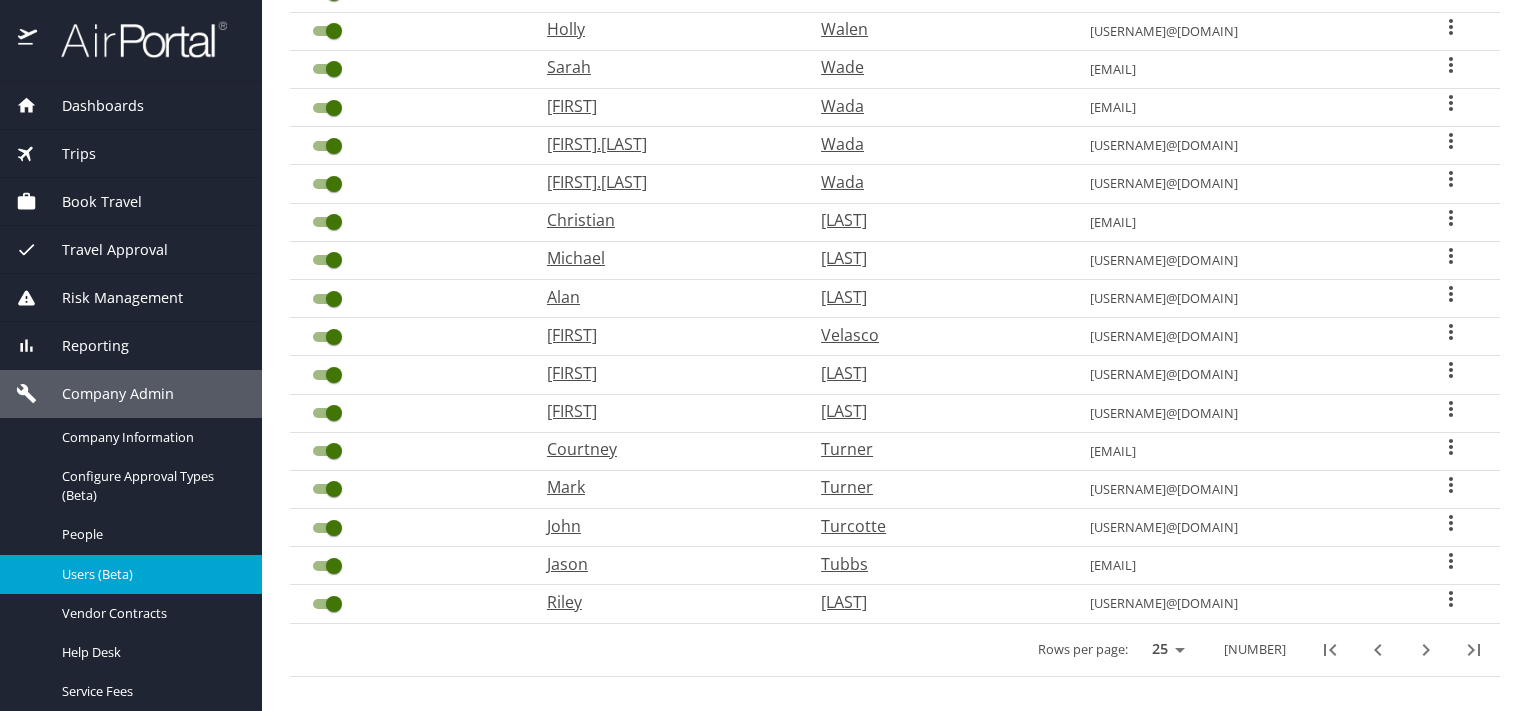 checkbox on "false" 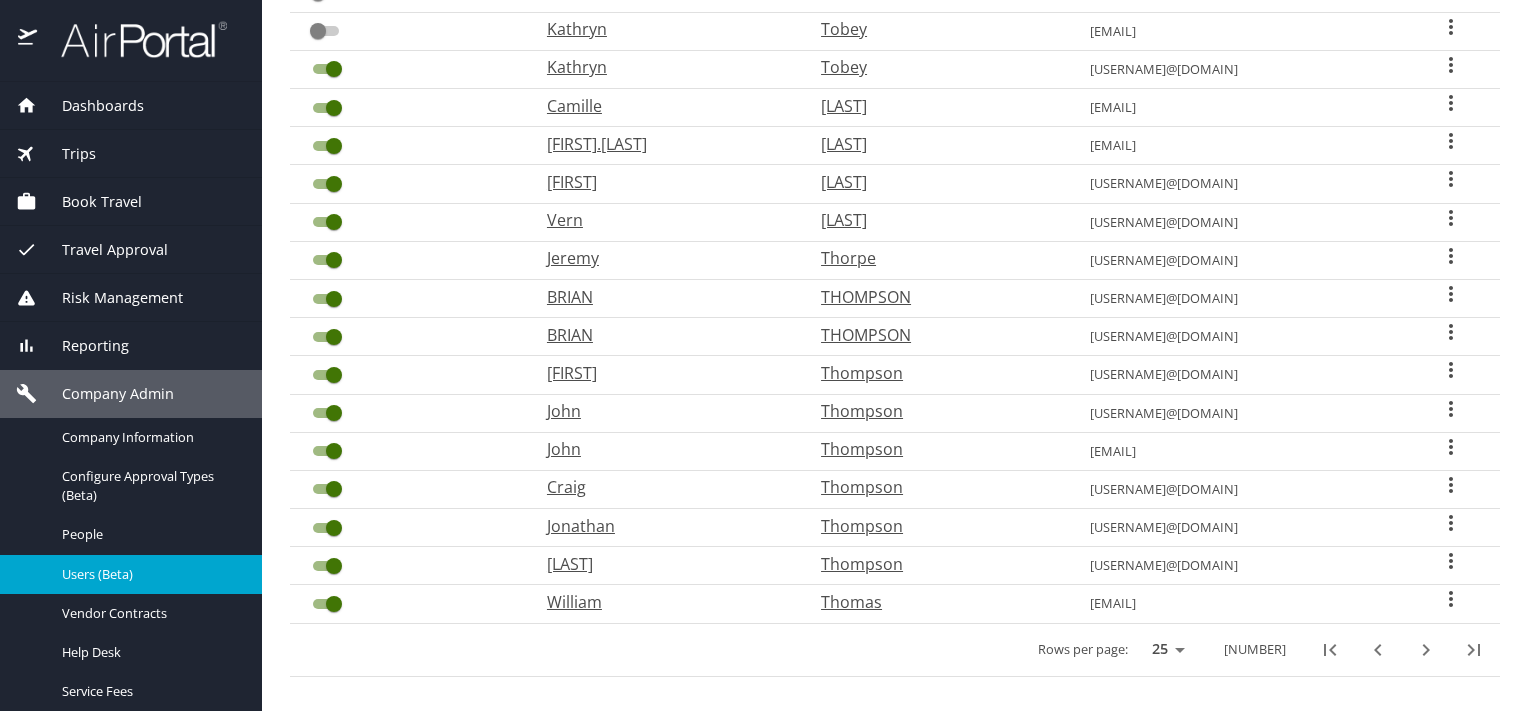 click 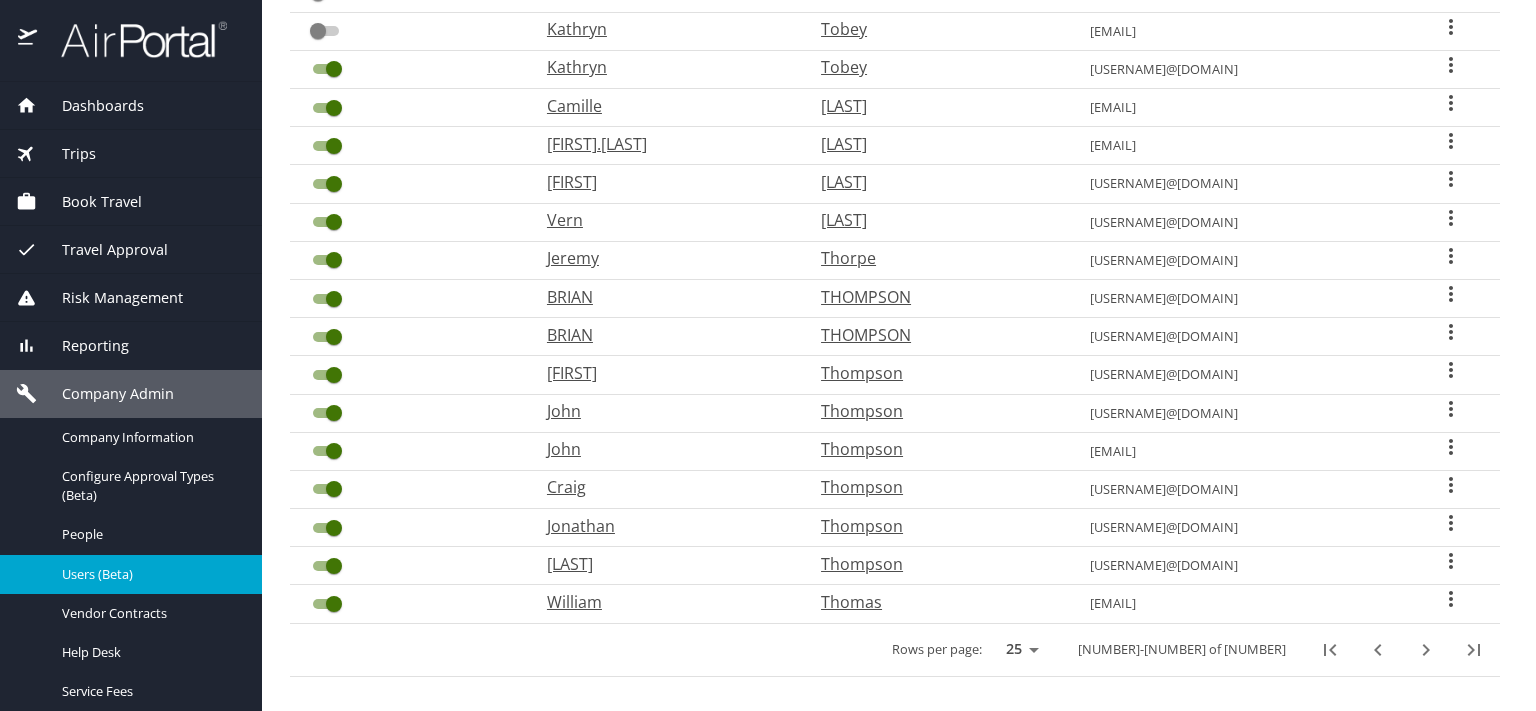 checkbox on "false" 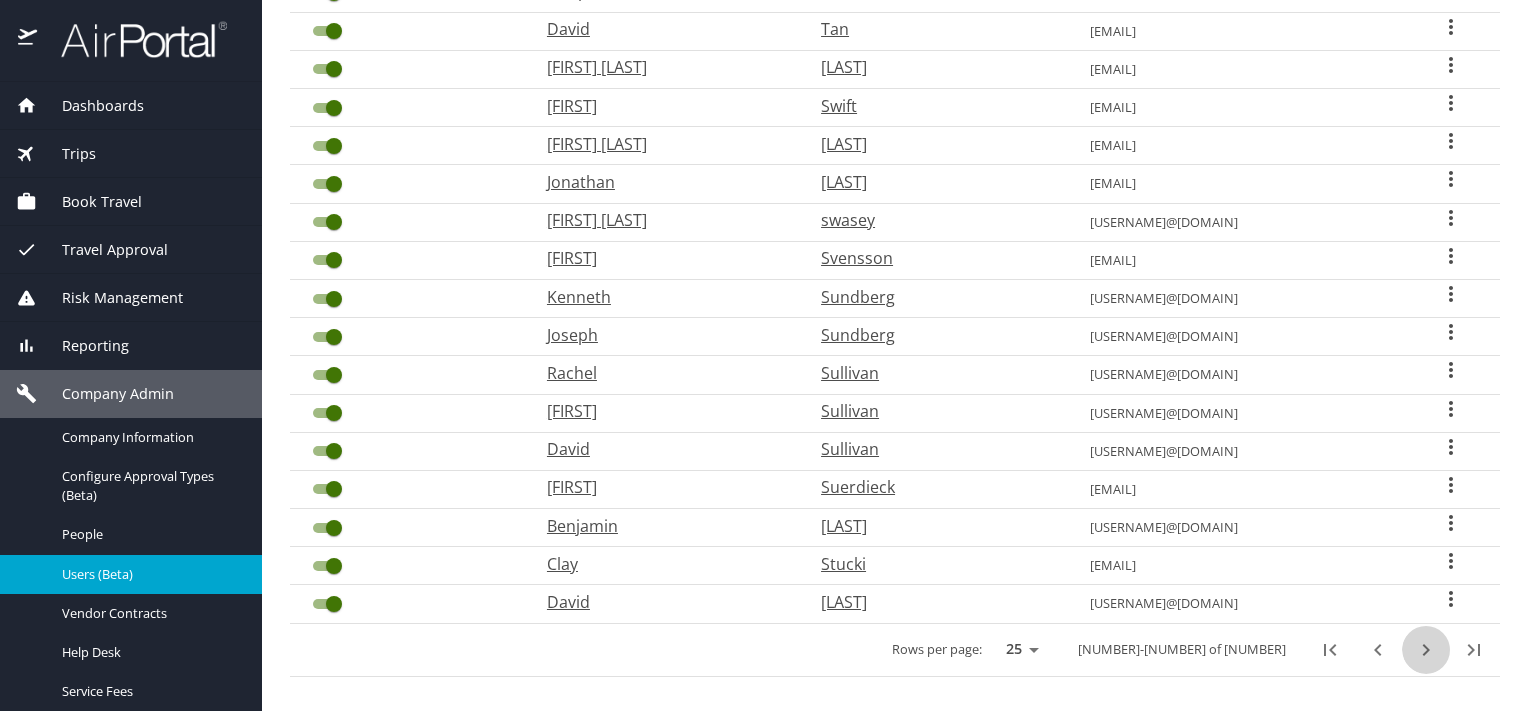 click 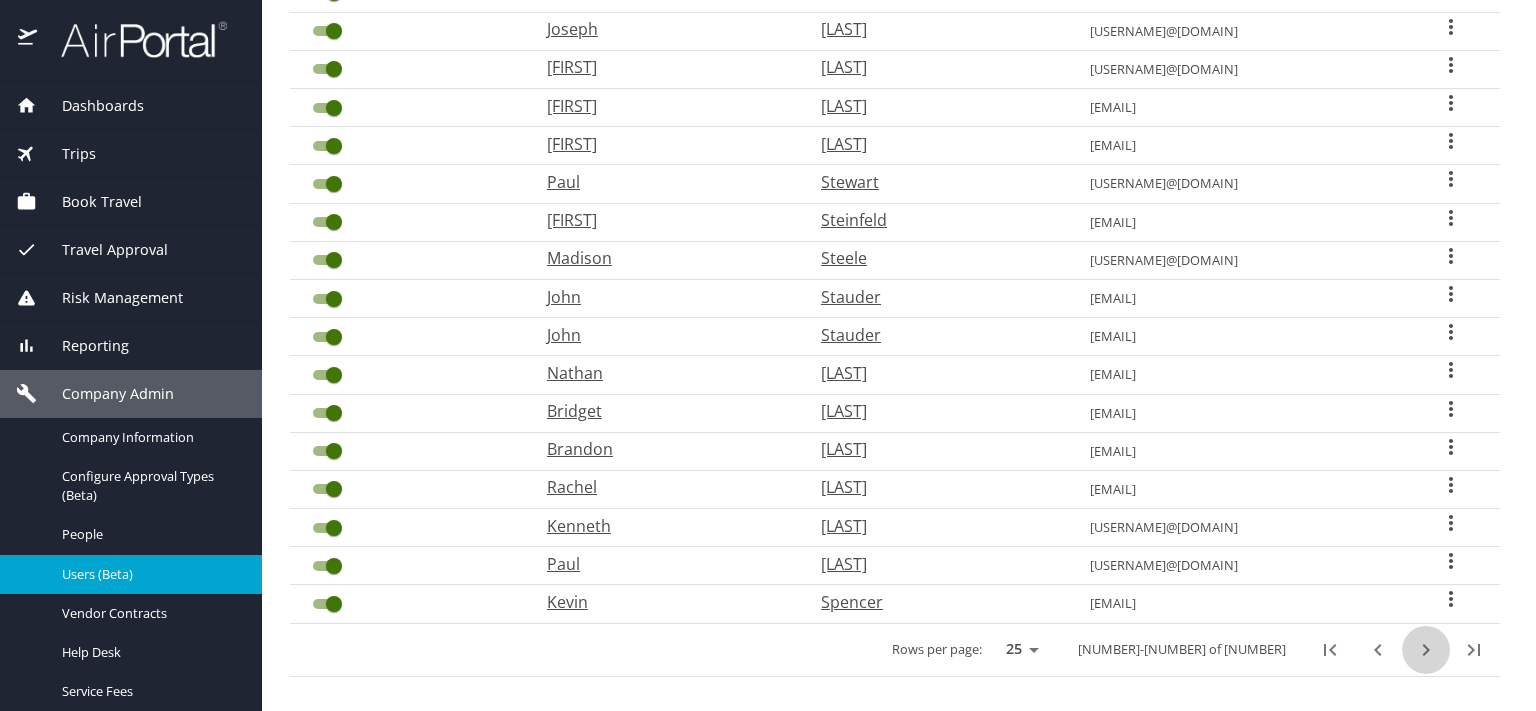click 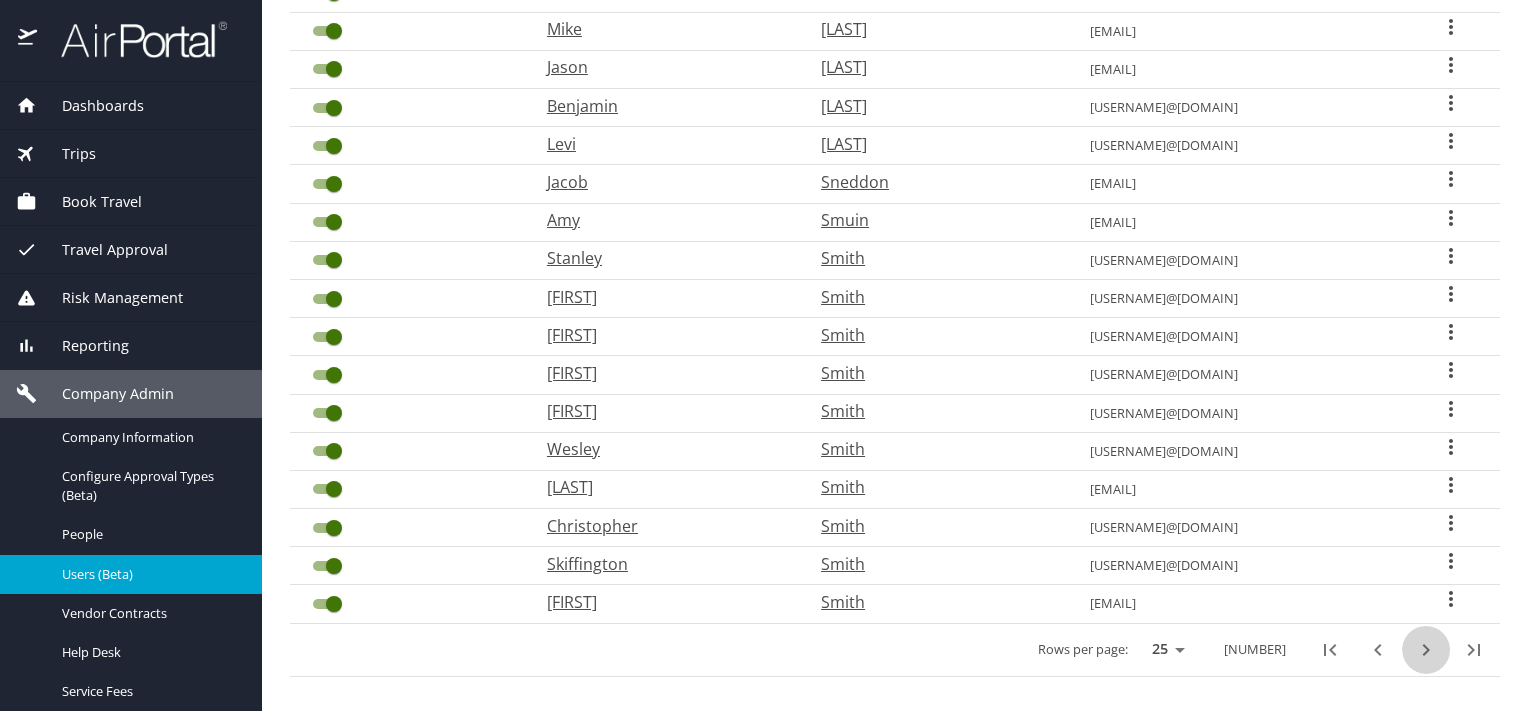 click 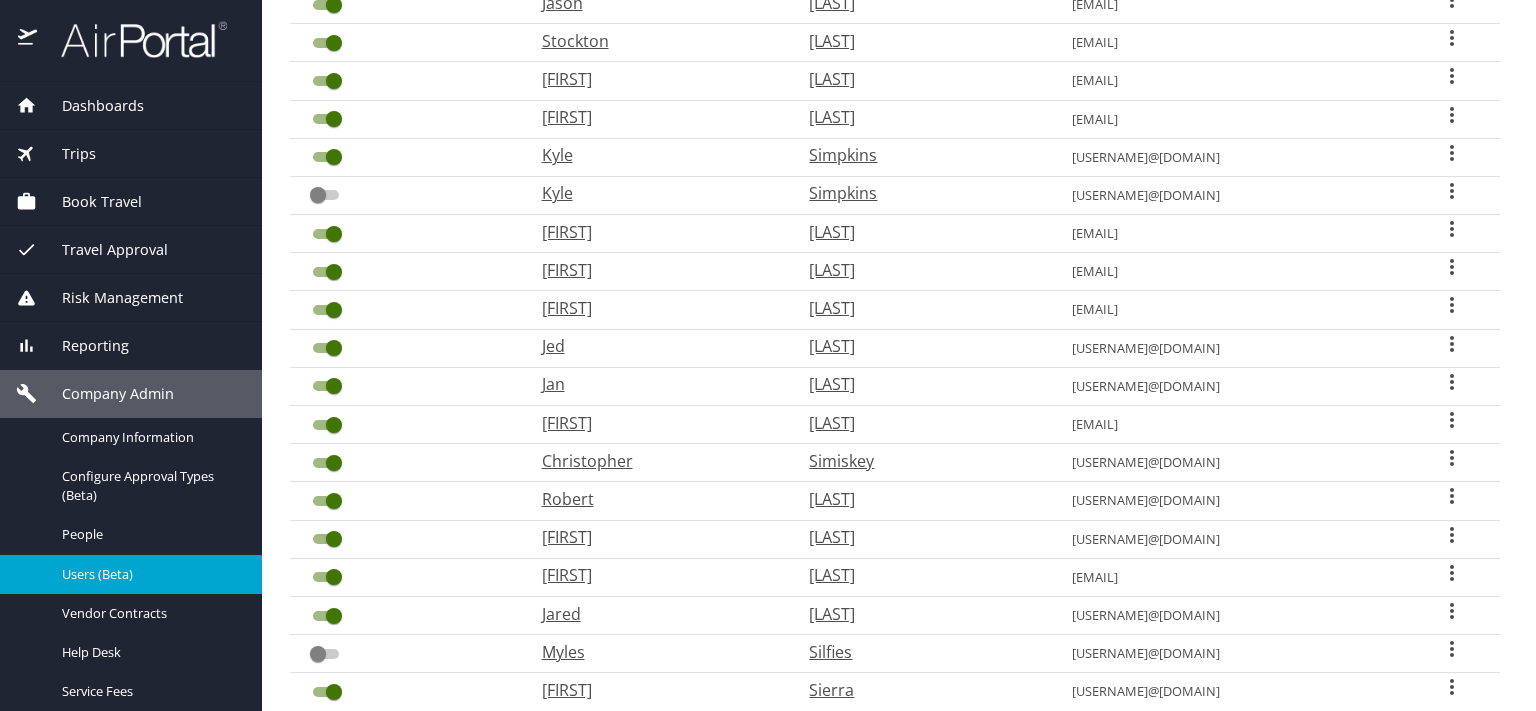 scroll, scrollTop: 0, scrollLeft: 0, axis: both 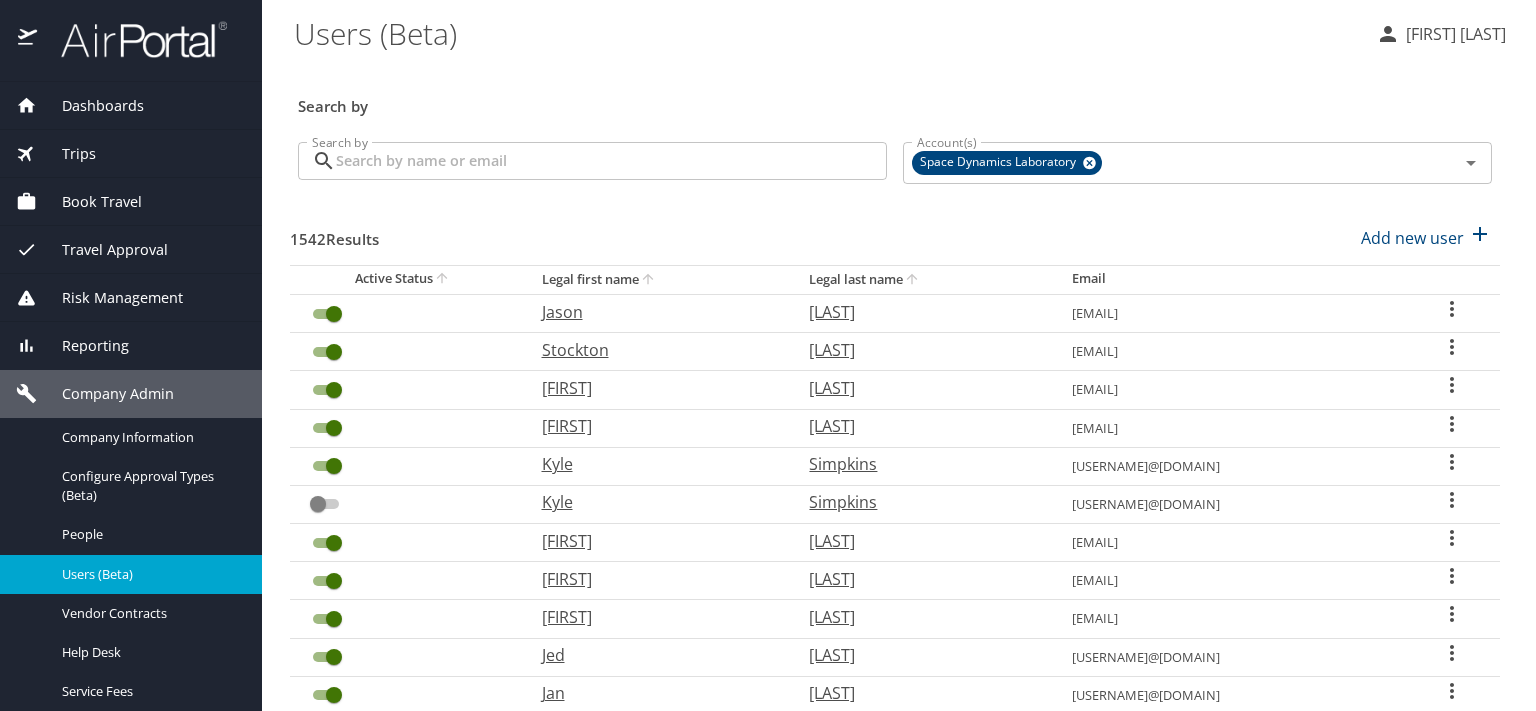 click on "Search by" at bounding box center (611, 161) 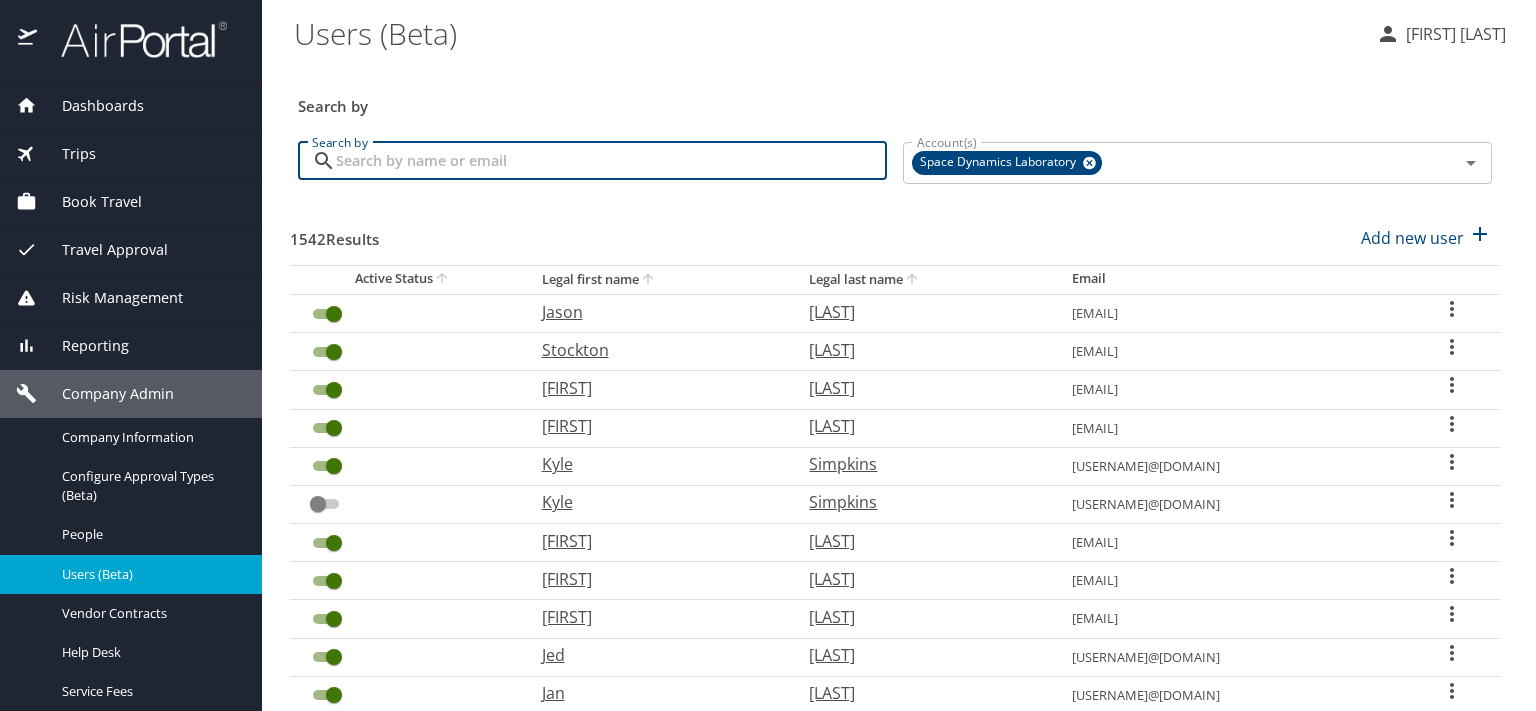 type on "B" 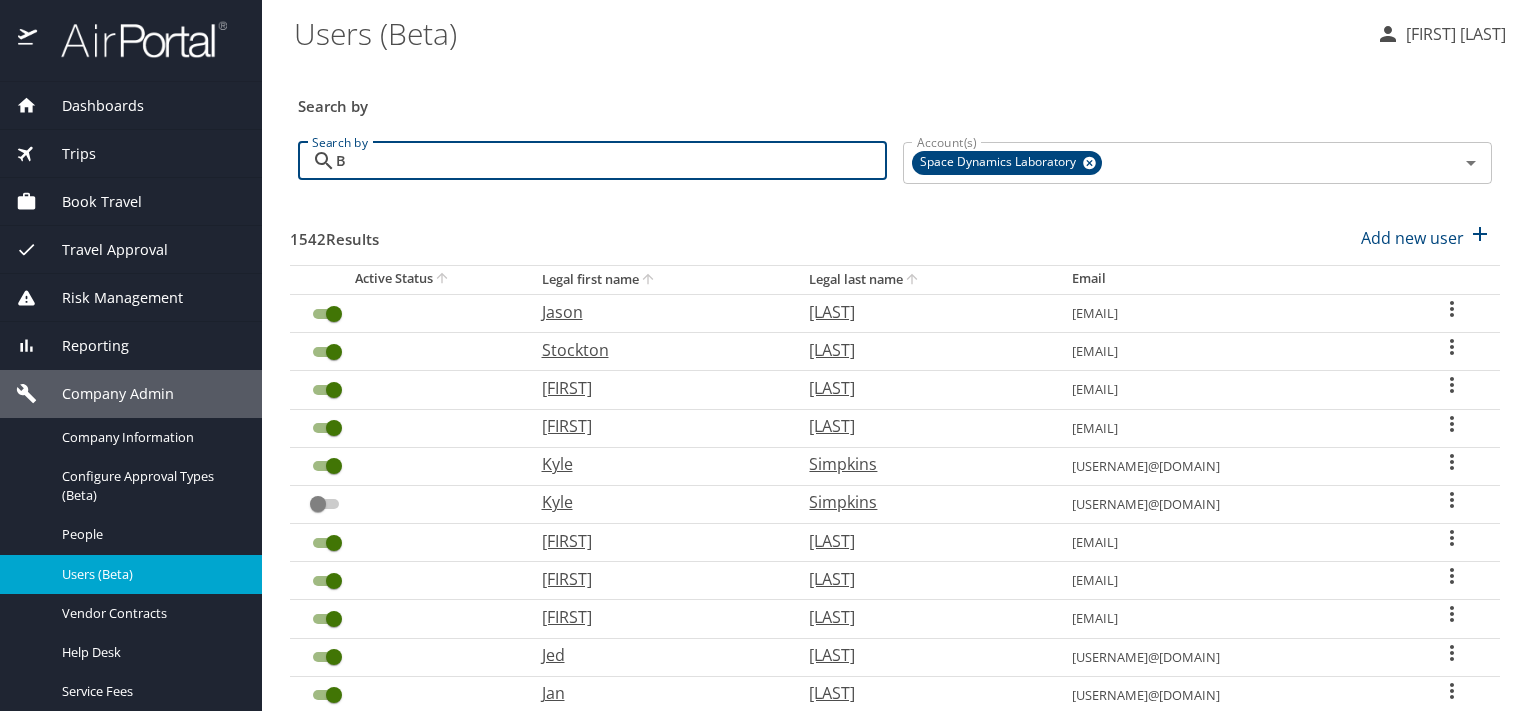checkbox on "true" 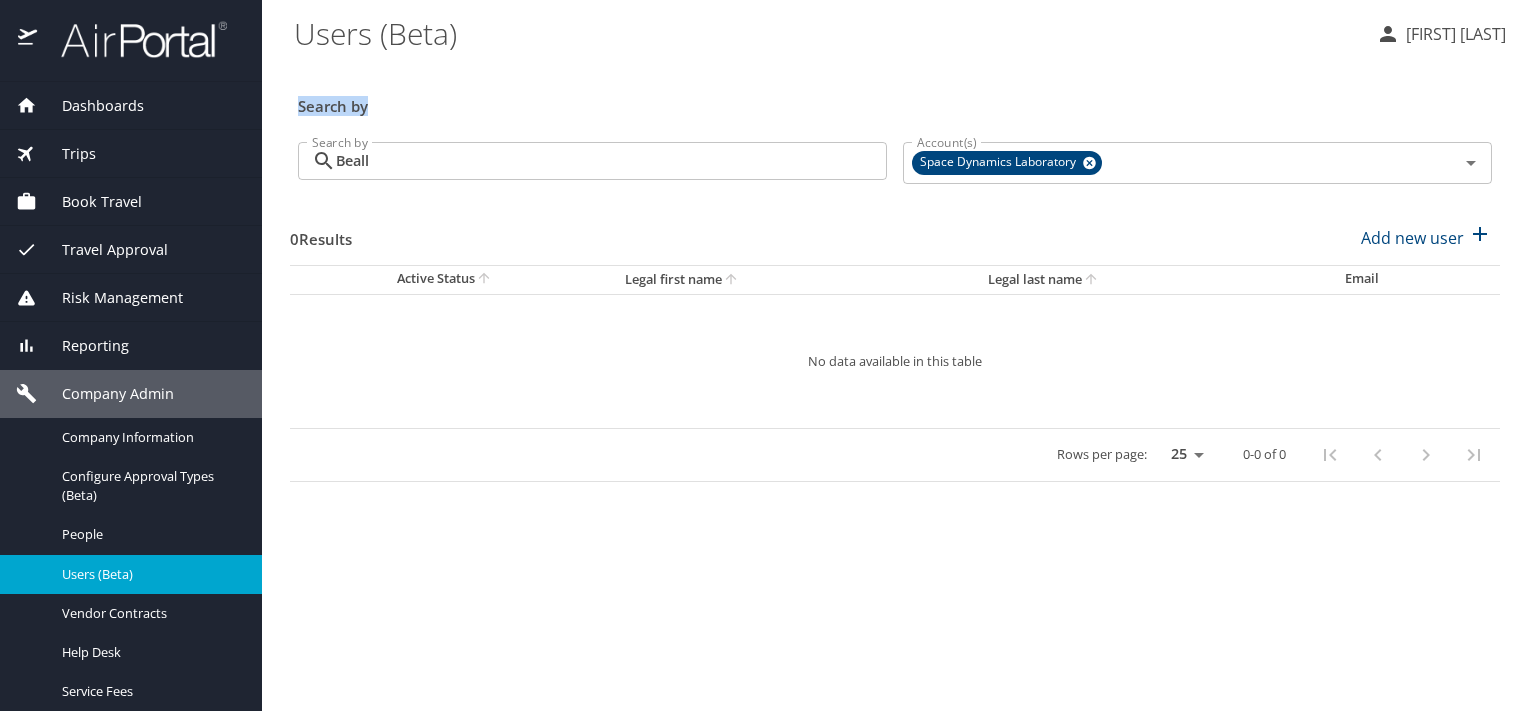 drag, startPoint x: 402, startPoint y: 63, endPoint x: 1486, endPoint y: 66, distance: 1084.0042 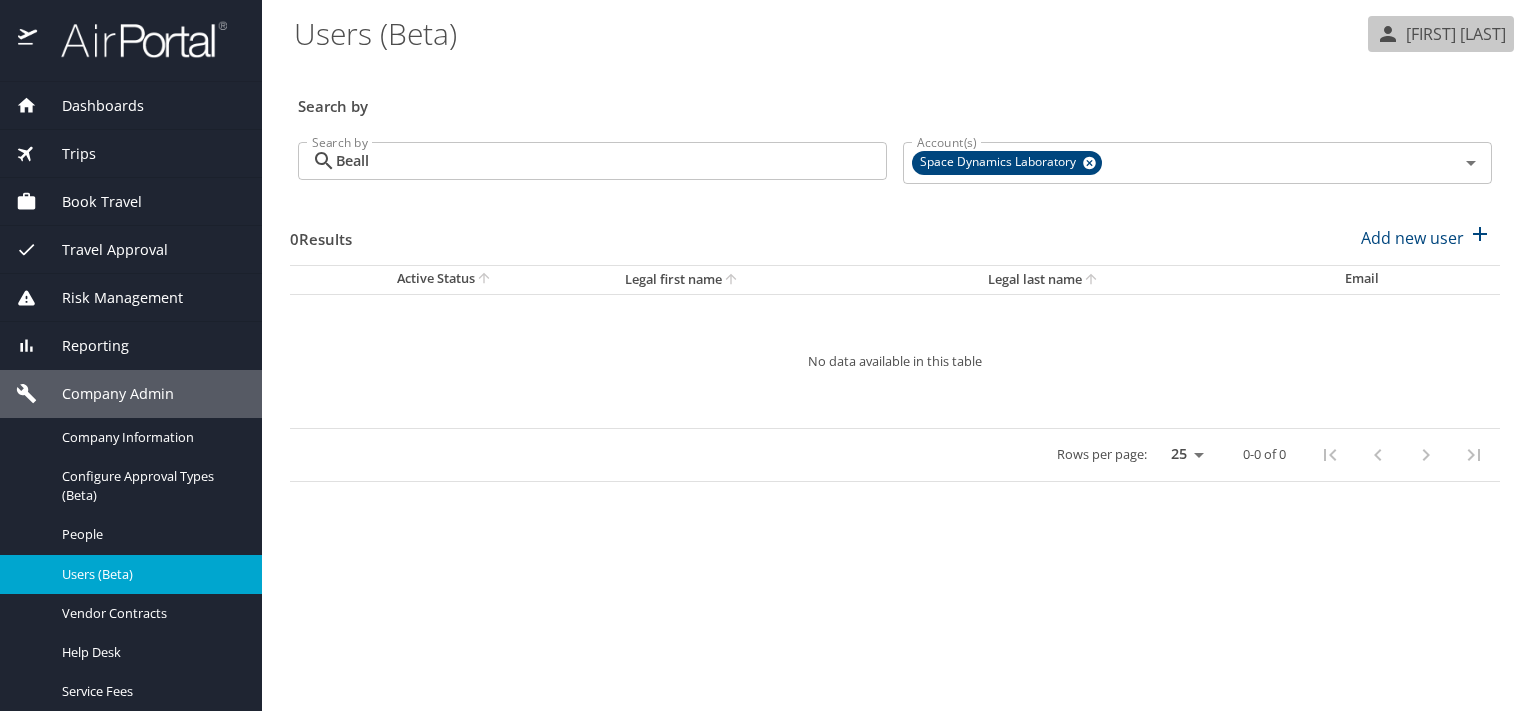 click on "[FIRST] [LAST]" at bounding box center (1453, 34) 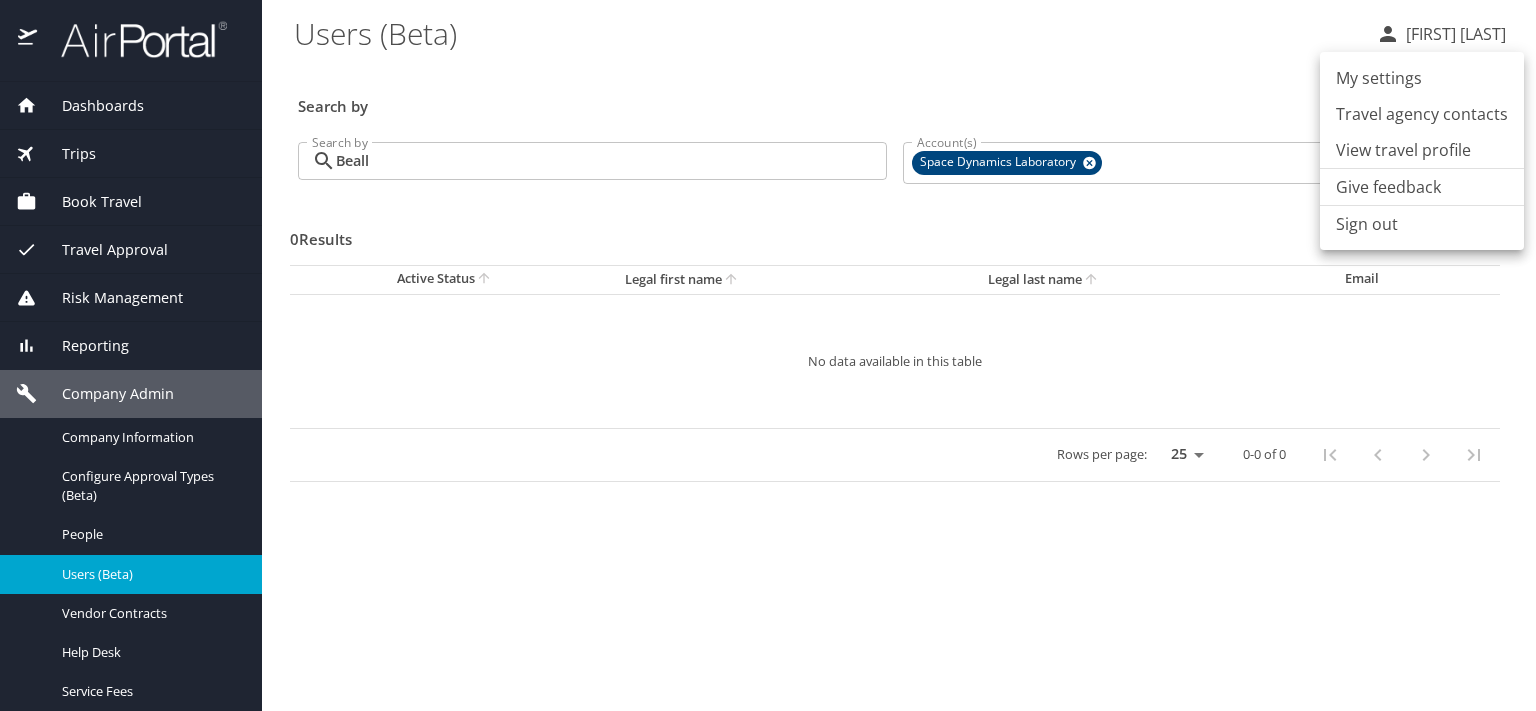 drag, startPoint x: 398, startPoint y: 158, endPoint x: 344, endPoint y: 170, distance: 55.31727 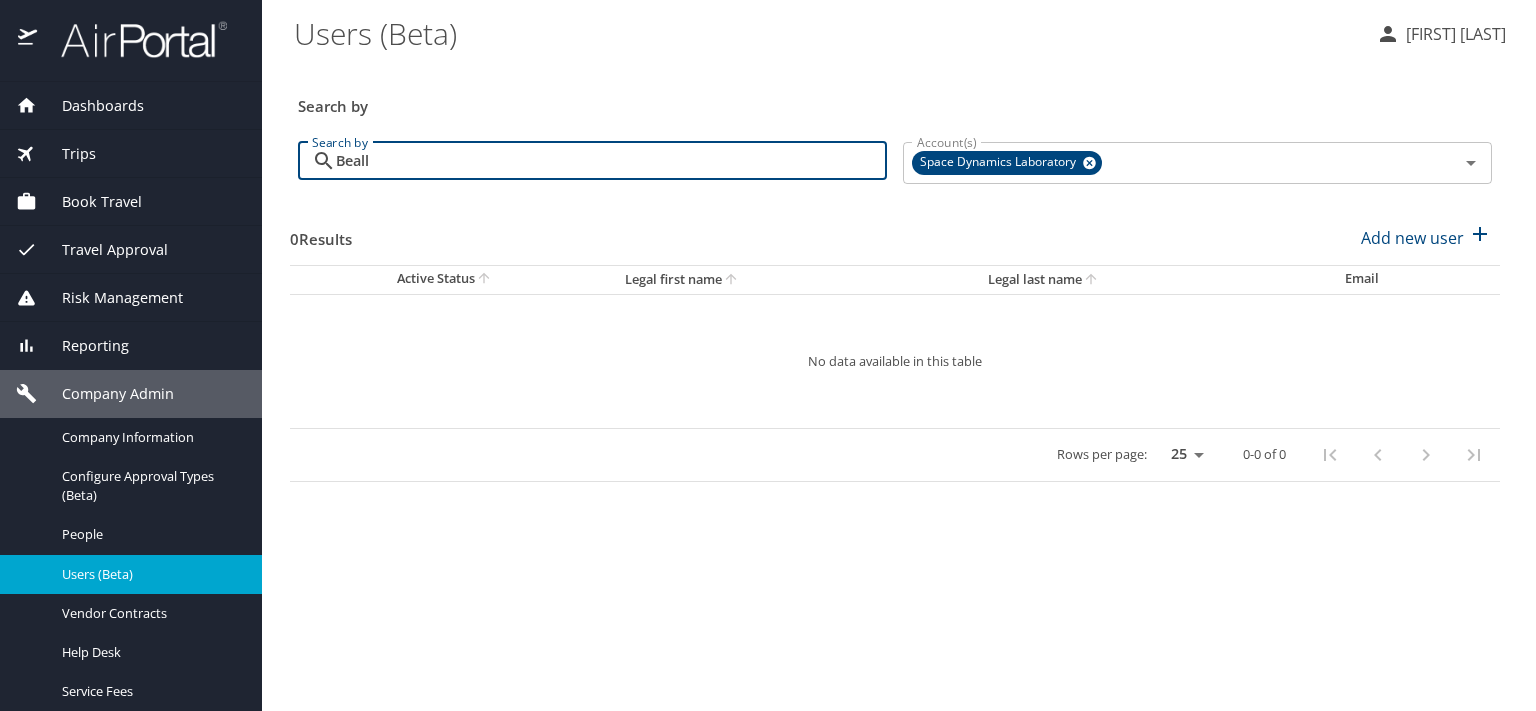drag, startPoint x: 371, startPoint y: 162, endPoint x: 324, endPoint y: 163, distance: 47.010635 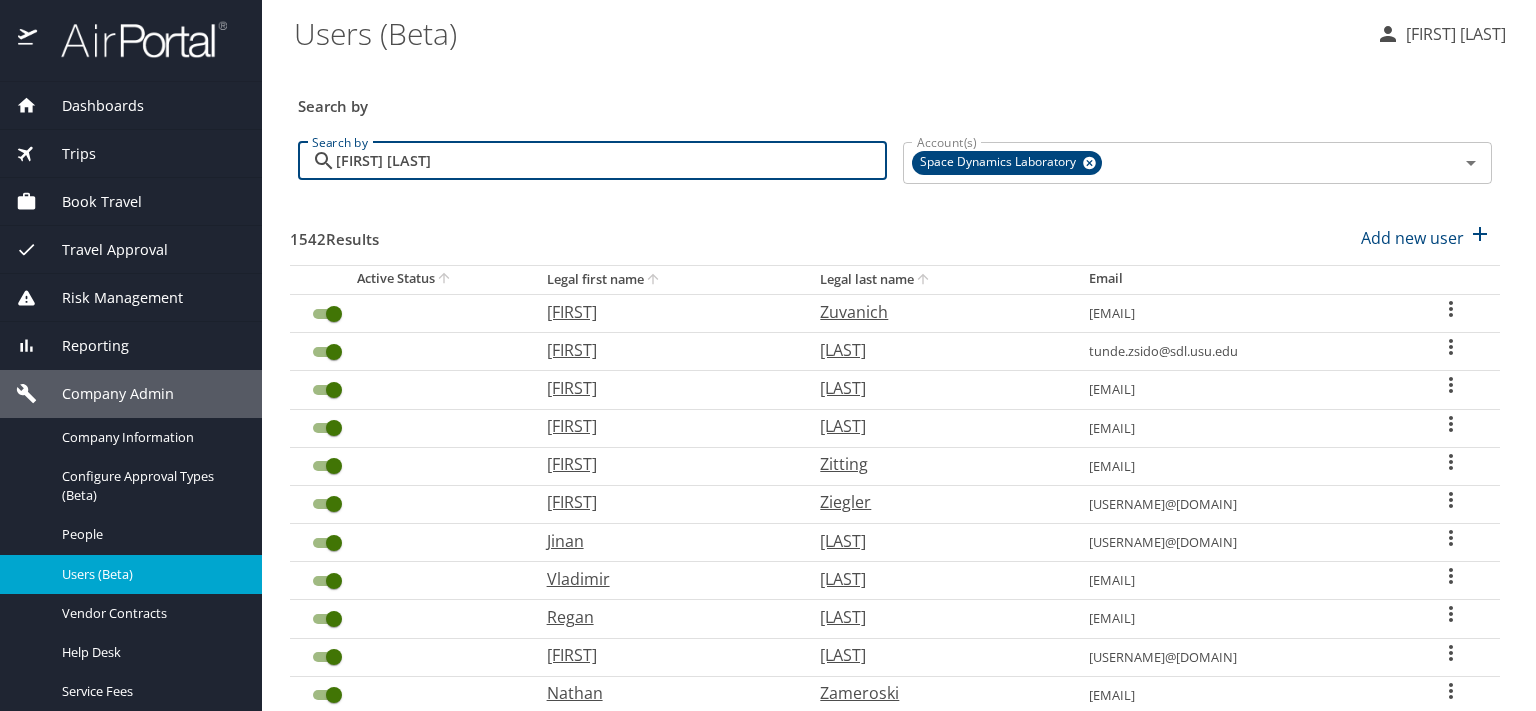 type on "[FIRST] [LAST]" 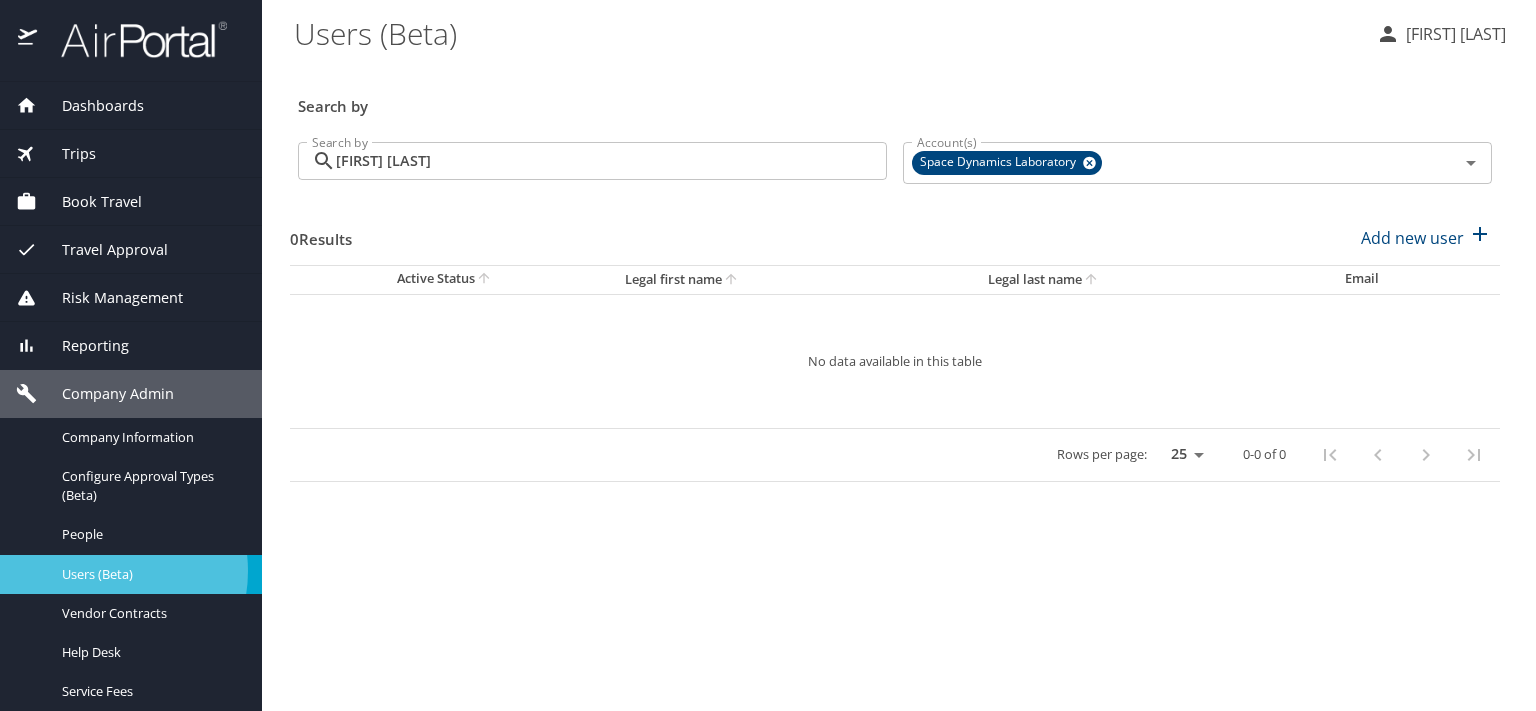click on "Users (Beta)" at bounding box center (150, 574) 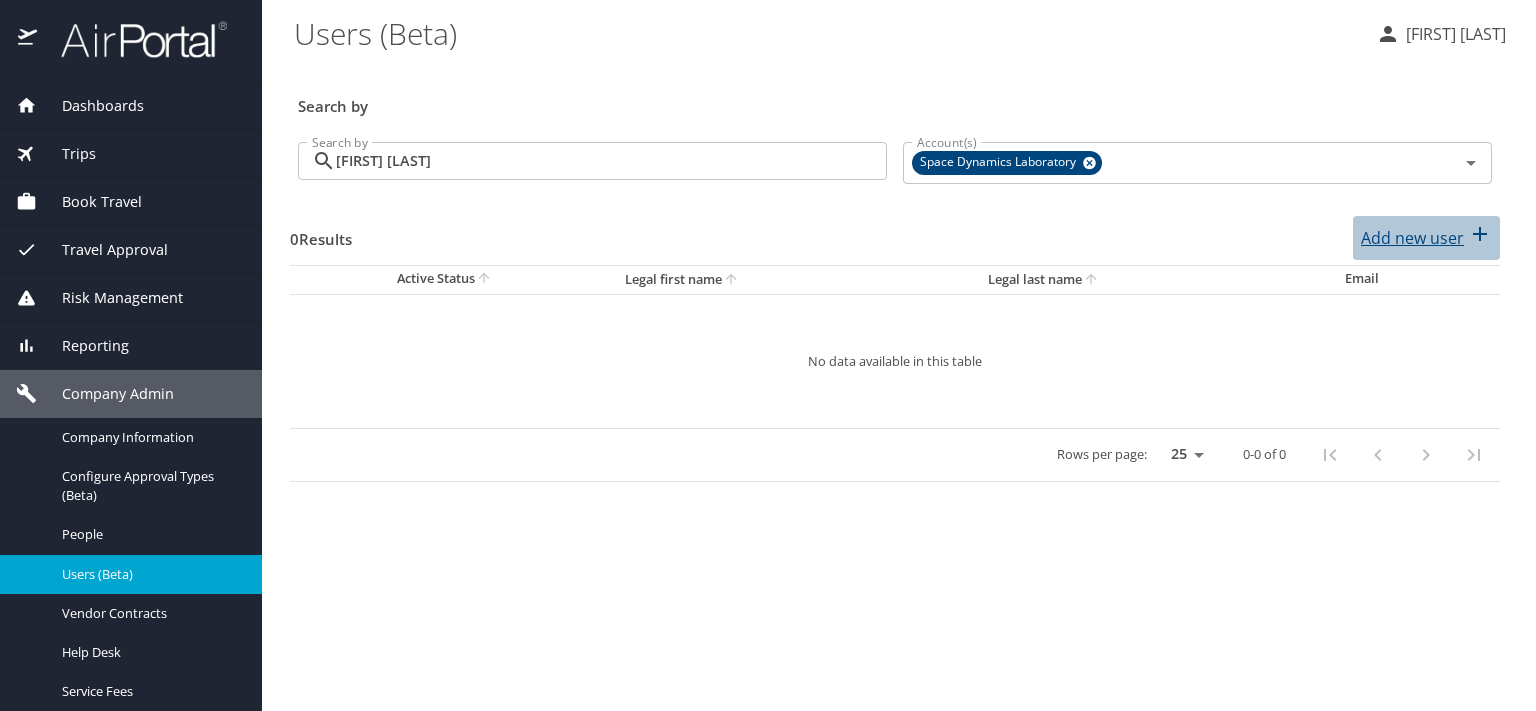 click on "Add new user" at bounding box center (1412, 238) 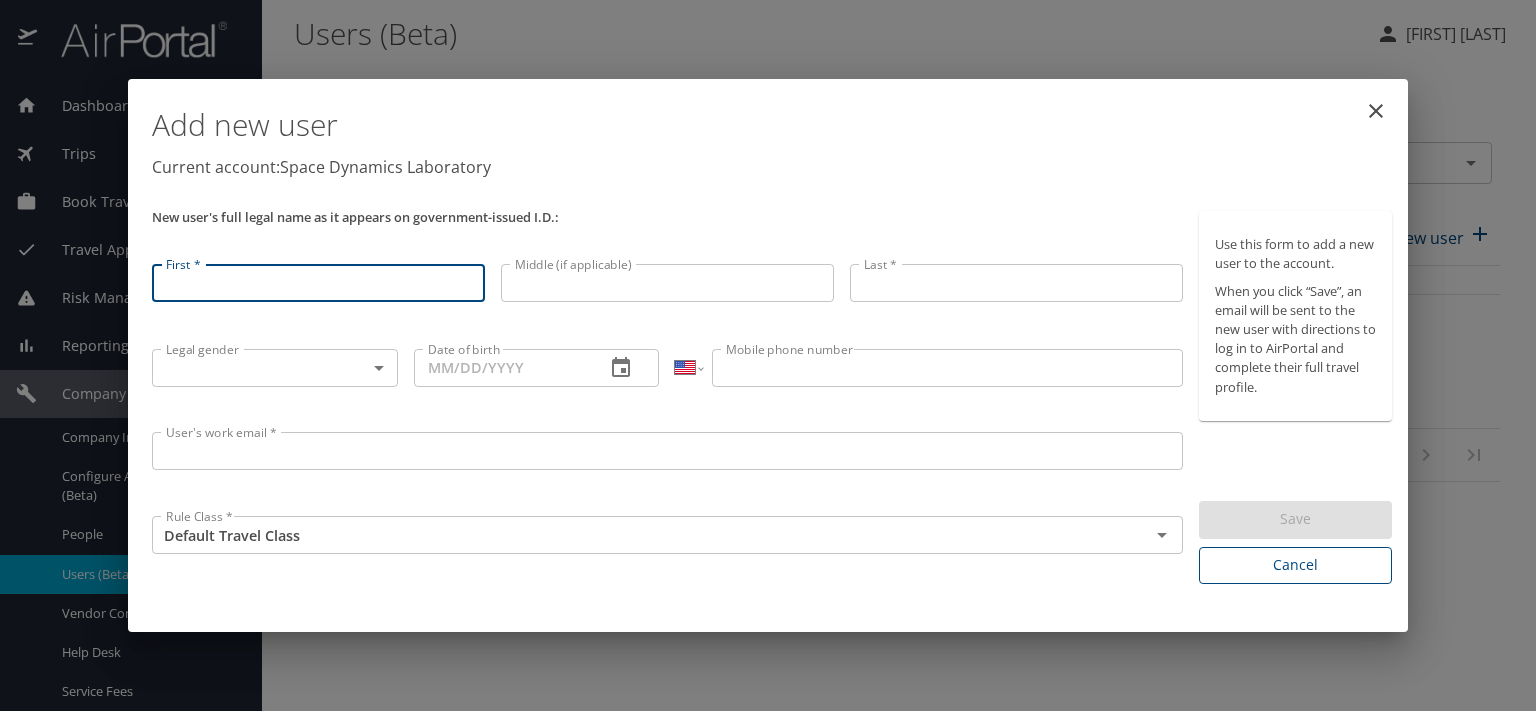 click on "Cancel" at bounding box center (1295, 565) 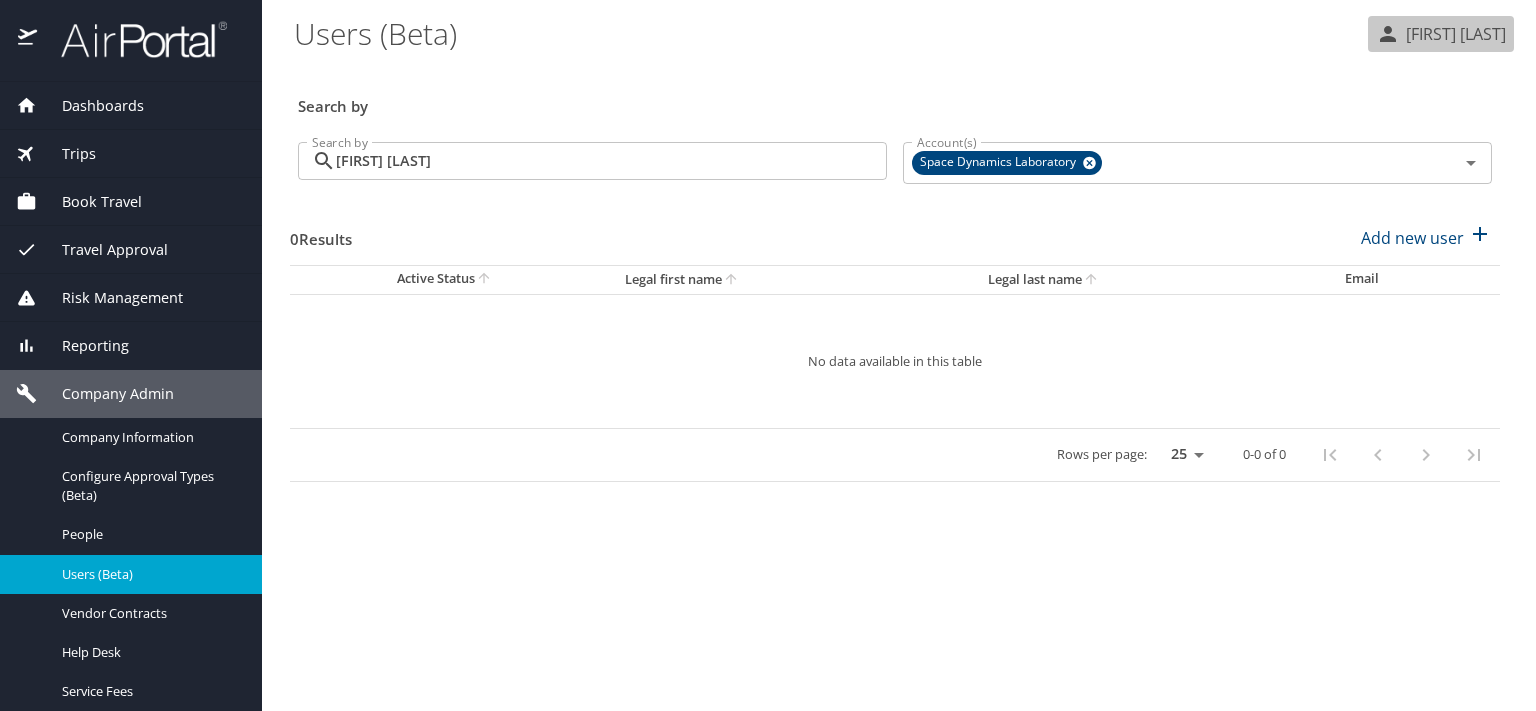 click on "[FIRST] [LAST]" at bounding box center [1453, 34] 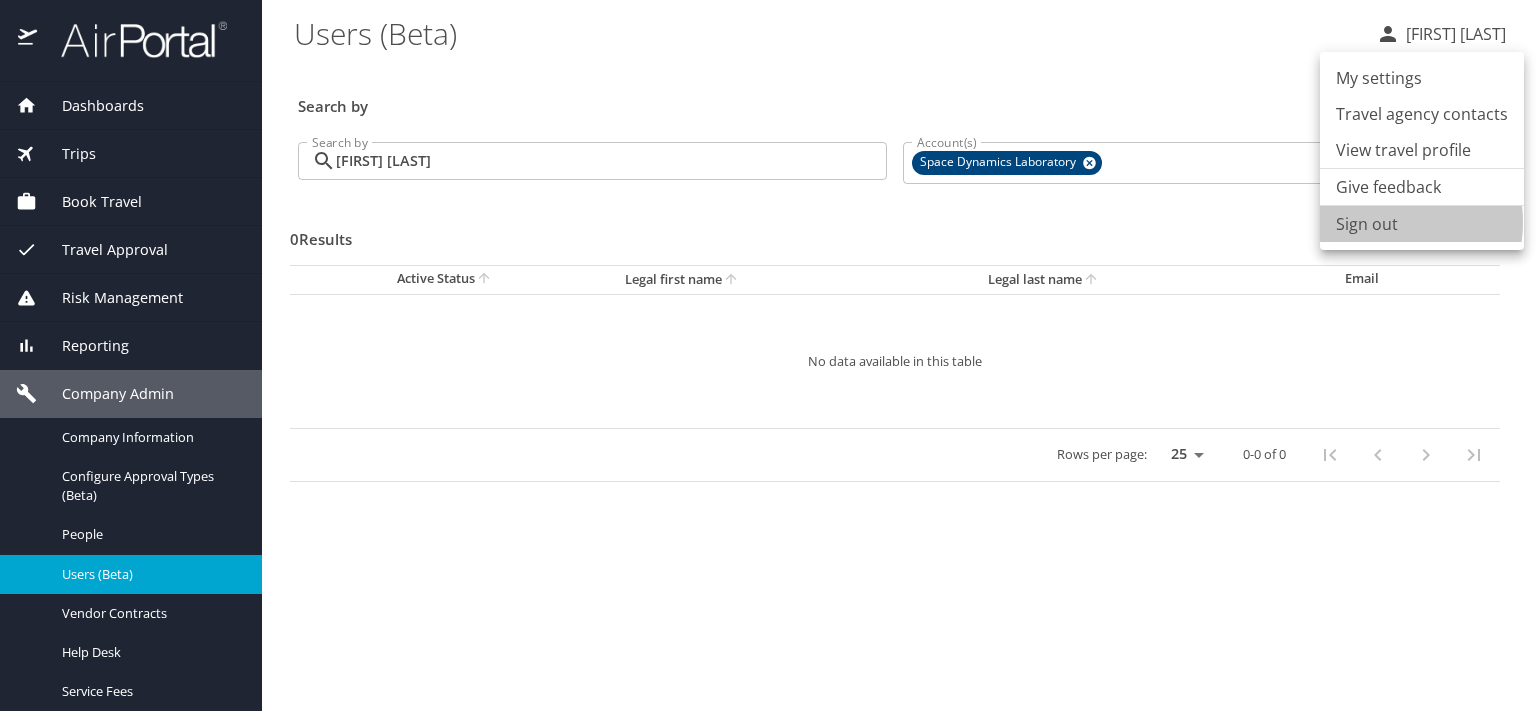 click on "Sign out" at bounding box center (1422, 224) 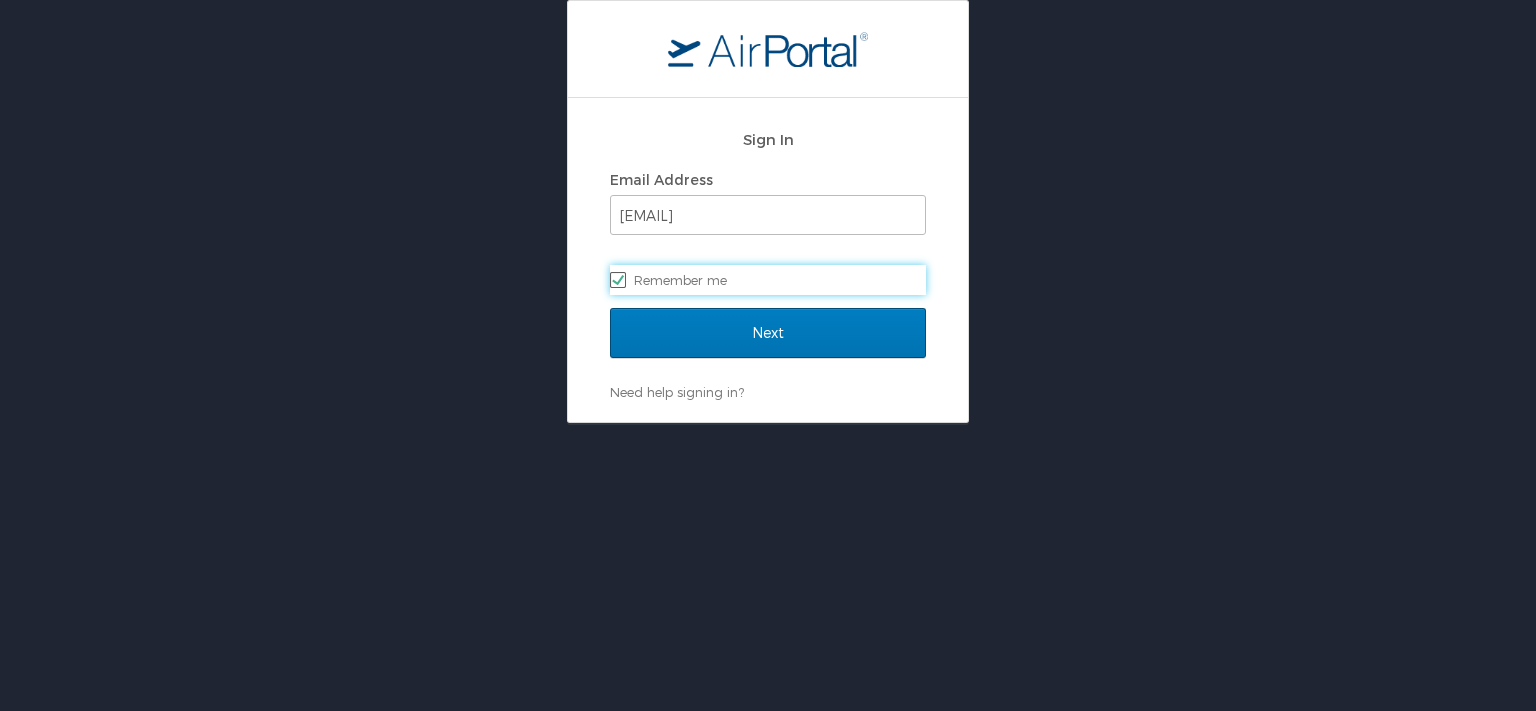 scroll, scrollTop: 0, scrollLeft: 0, axis: both 